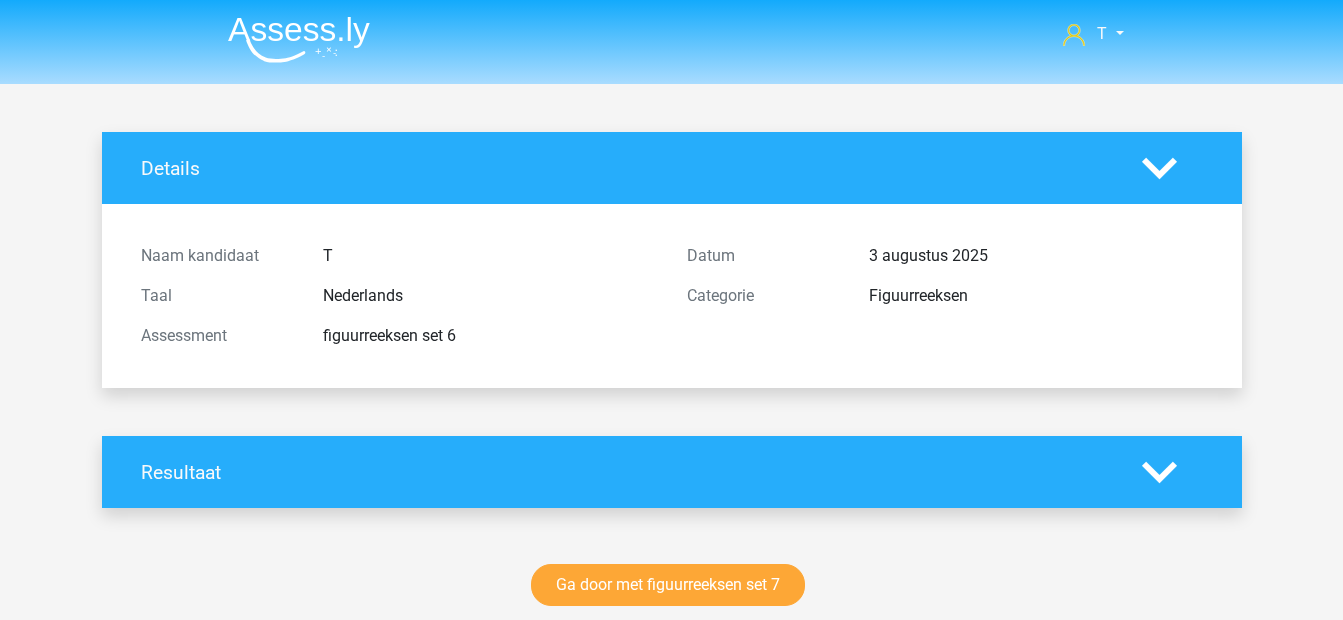 scroll, scrollTop: 133, scrollLeft: 0, axis: vertical 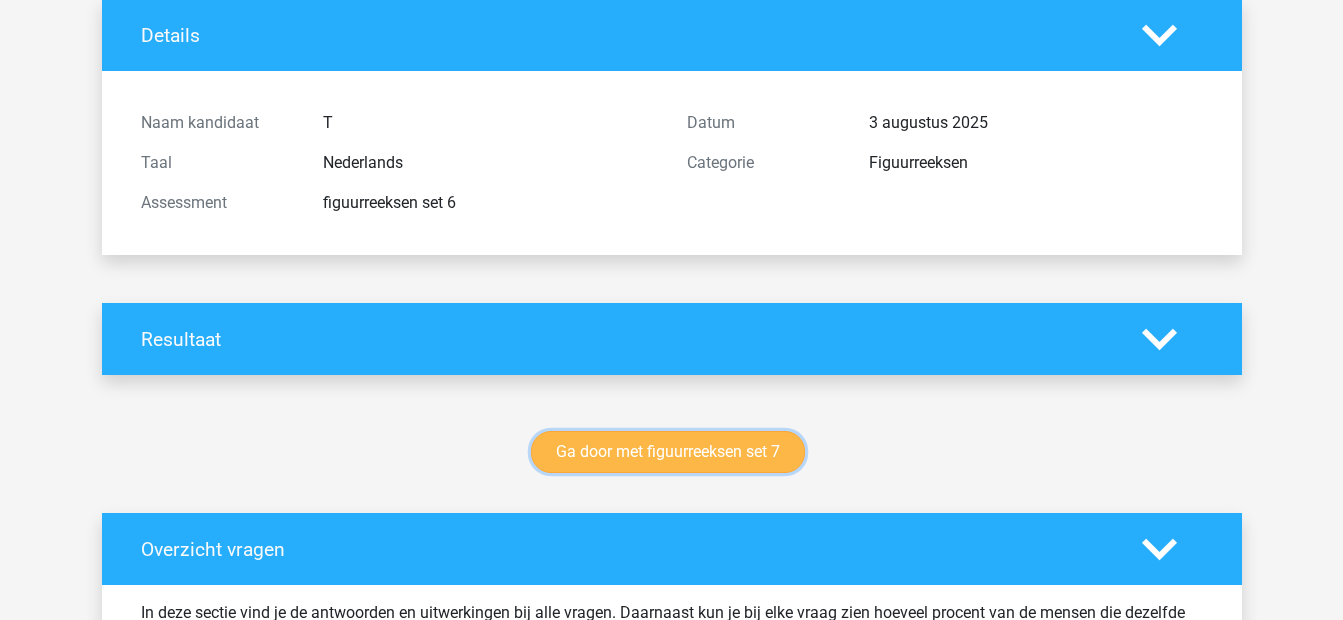 click on "Ga door met figuurreeksen set 7" at bounding box center [668, 452] 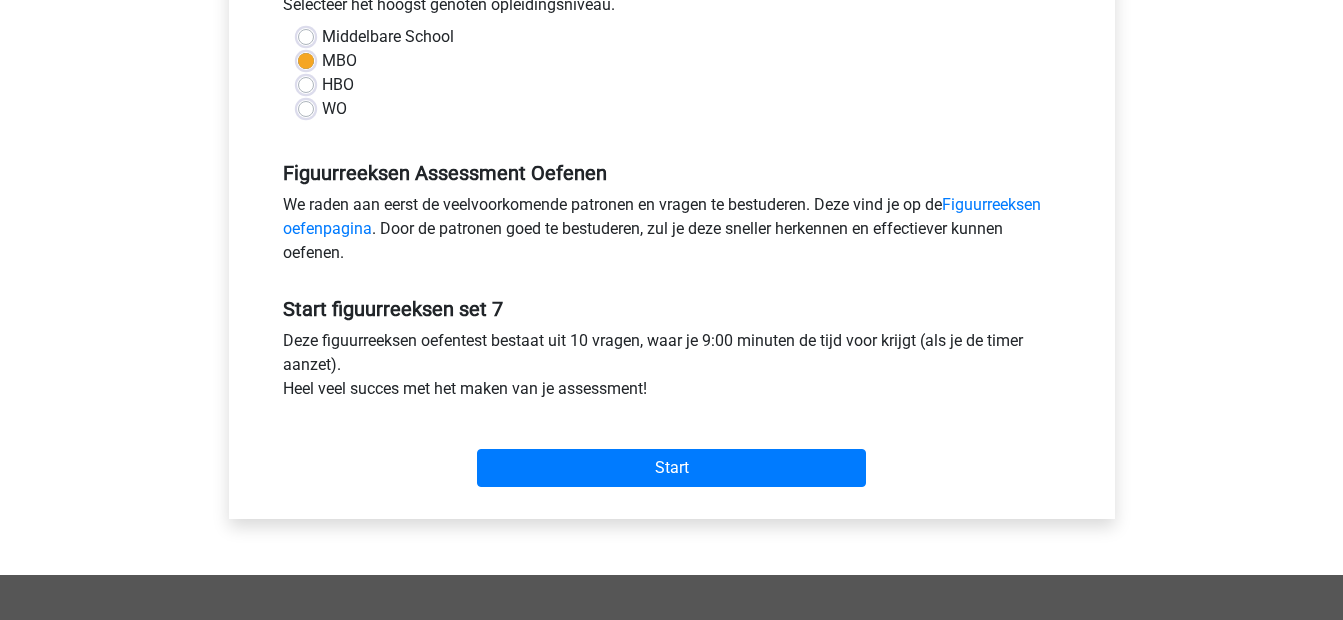 scroll, scrollTop: 533, scrollLeft: 0, axis: vertical 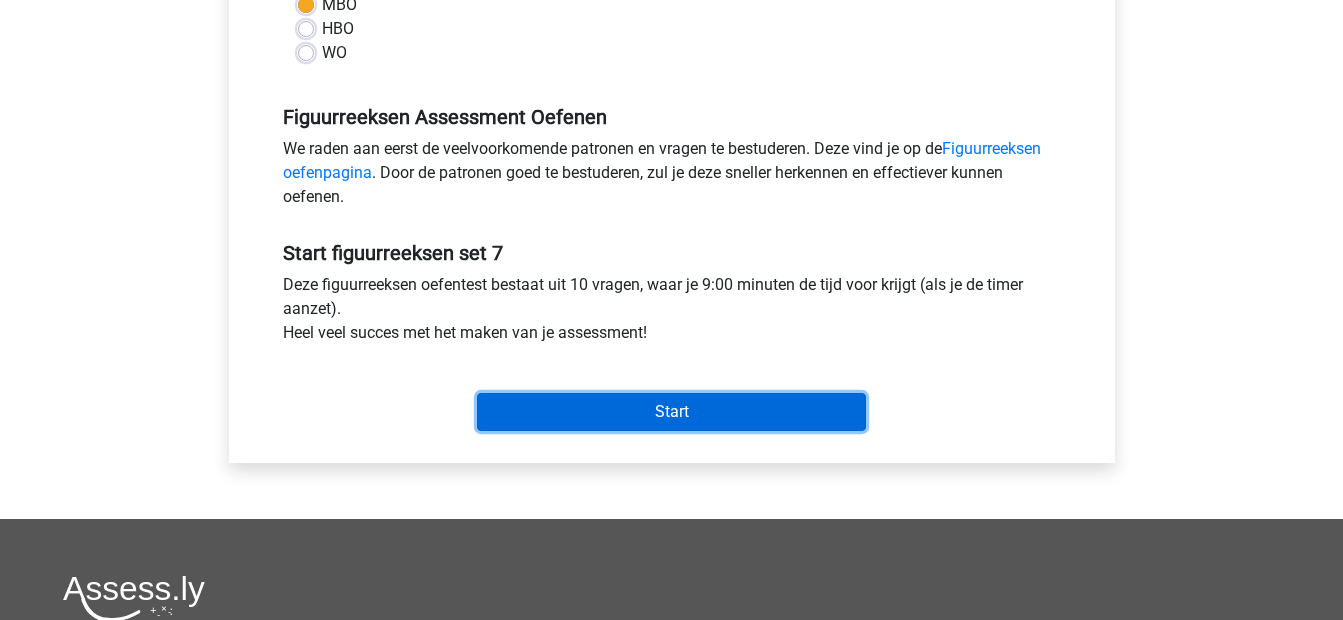 click on "Start" at bounding box center [671, 412] 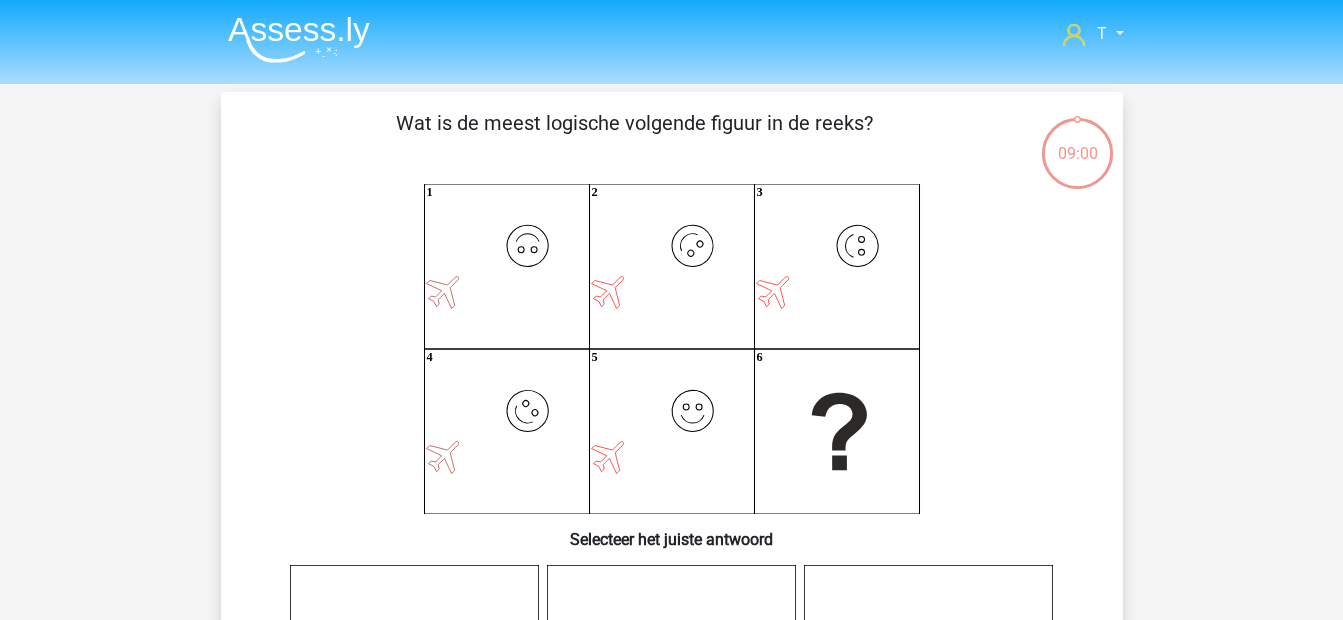 scroll, scrollTop: 0, scrollLeft: 0, axis: both 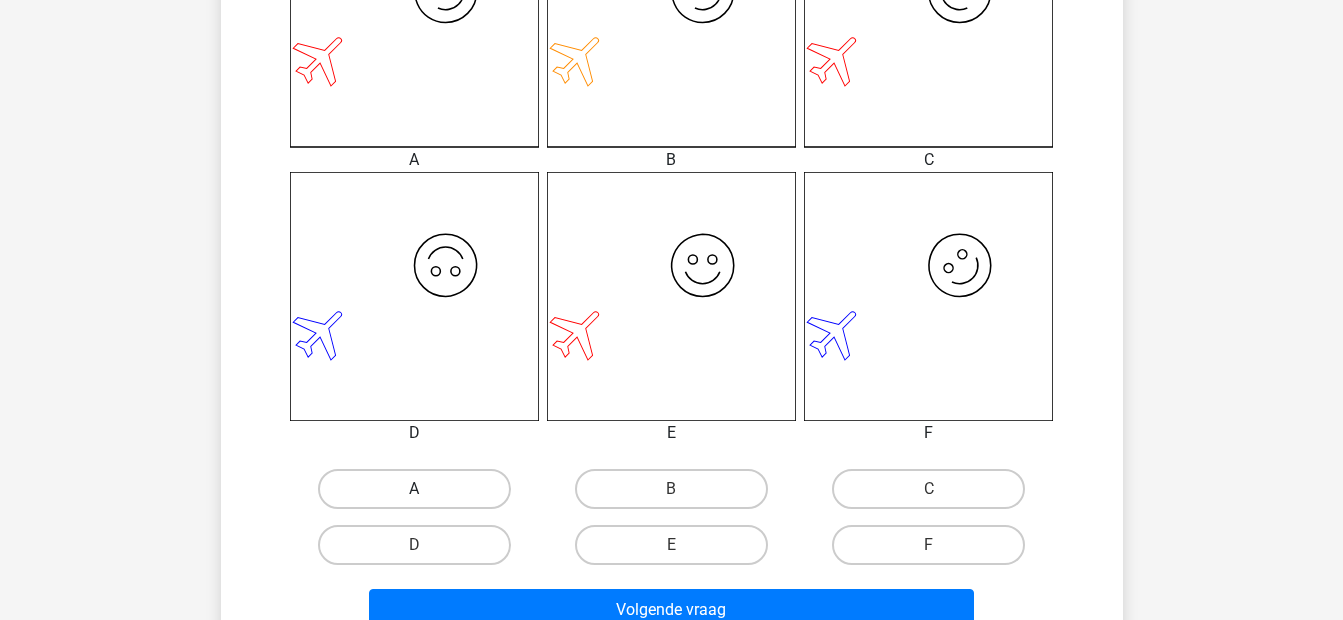 click on "A" at bounding box center (414, 489) 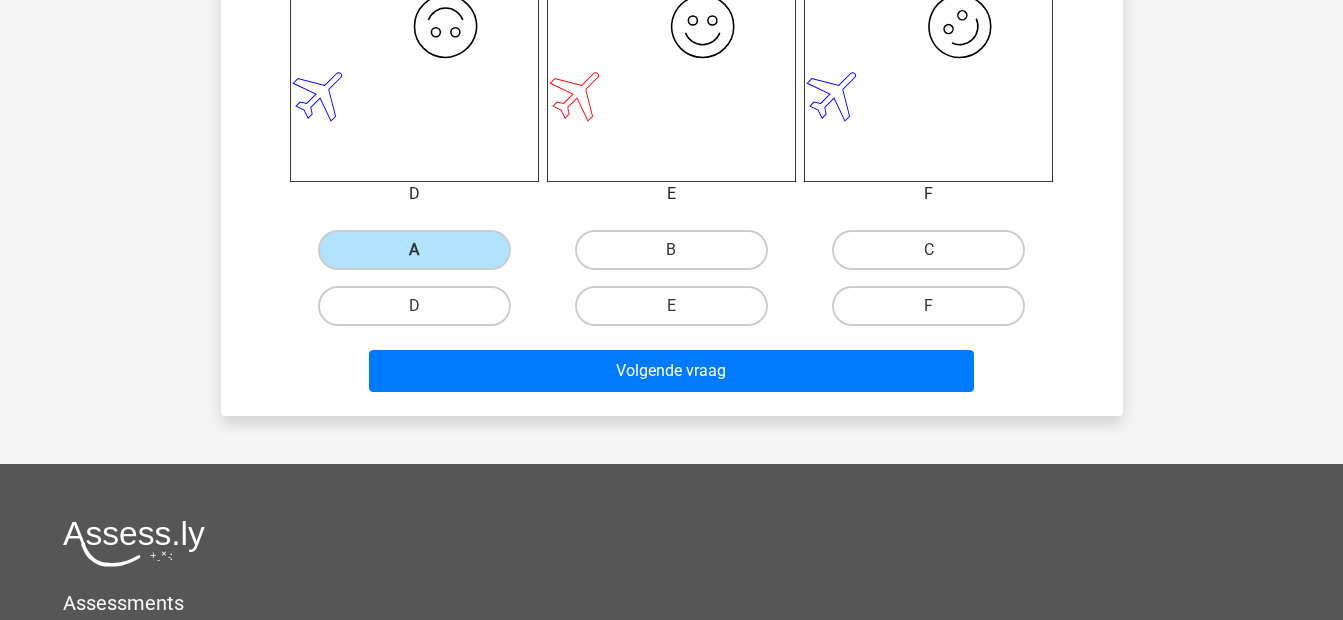 scroll, scrollTop: 933, scrollLeft: 0, axis: vertical 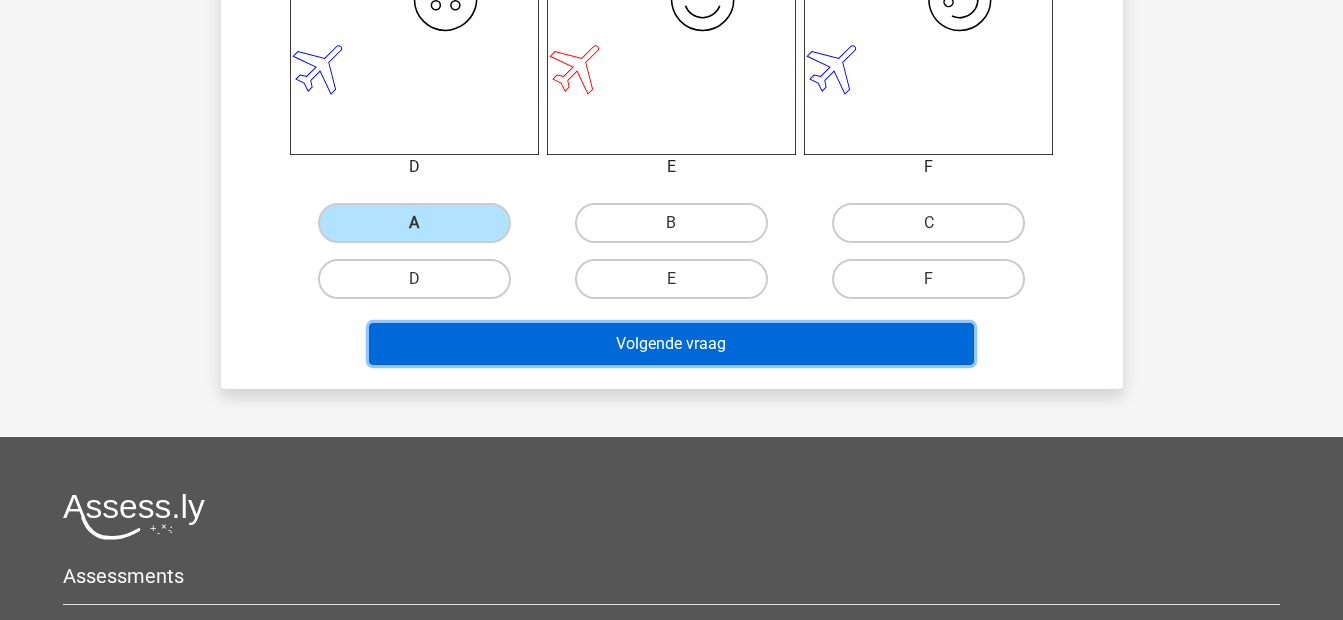 click on "Volgende vraag" at bounding box center [671, 344] 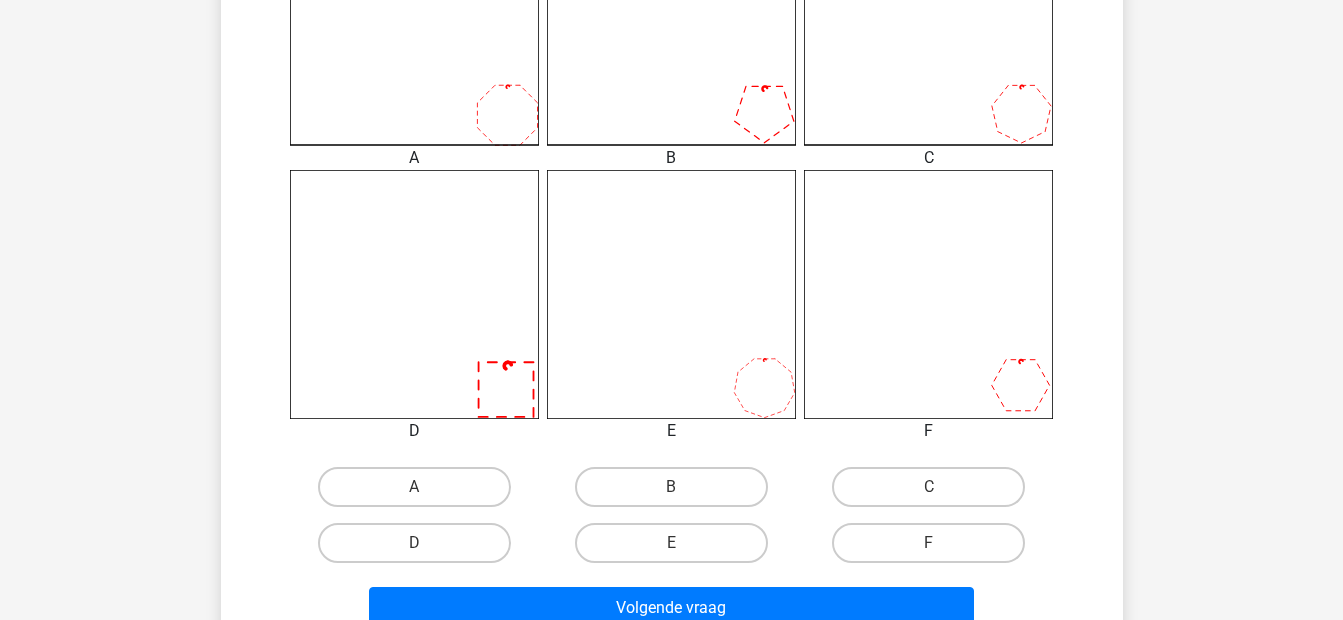 scroll, scrollTop: 626, scrollLeft: 0, axis: vertical 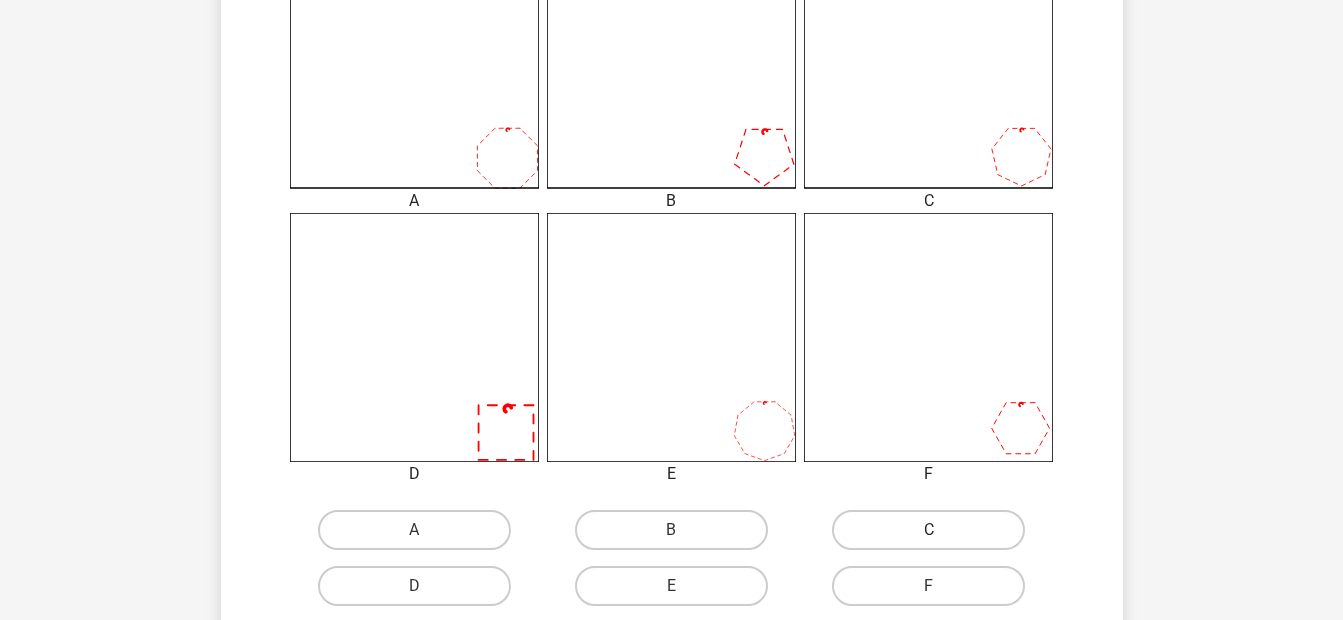 click on "C" at bounding box center (928, 530) 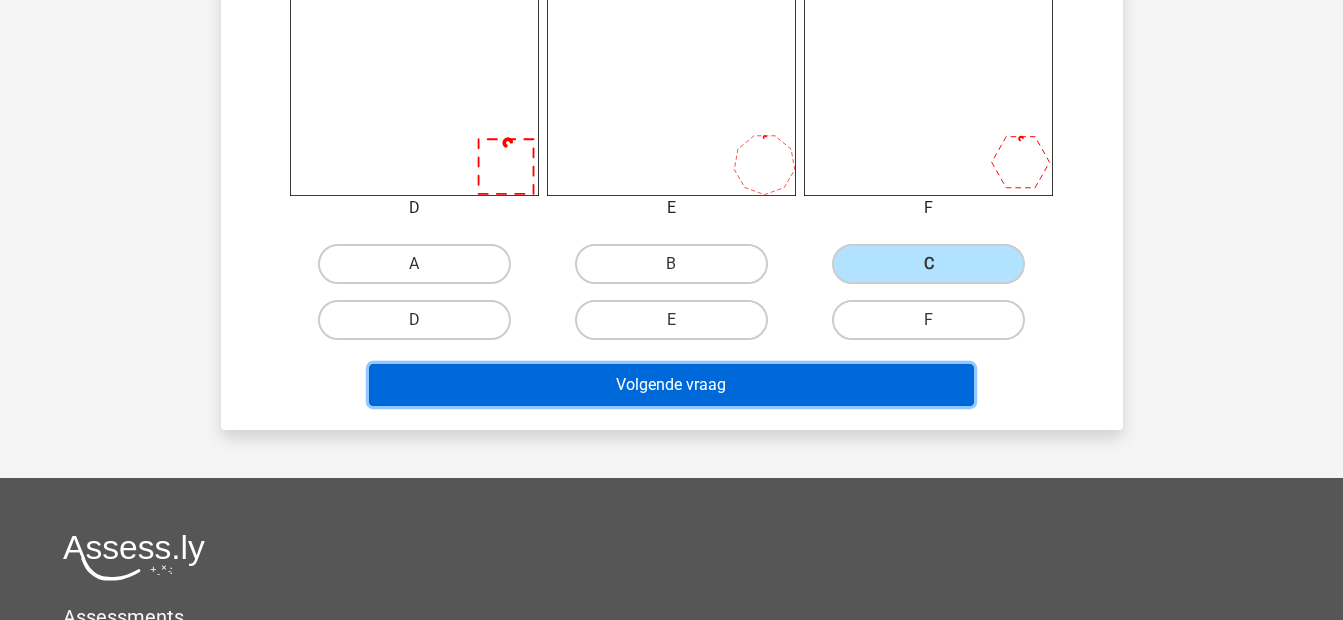 click on "Volgende vraag" at bounding box center [671, 385] 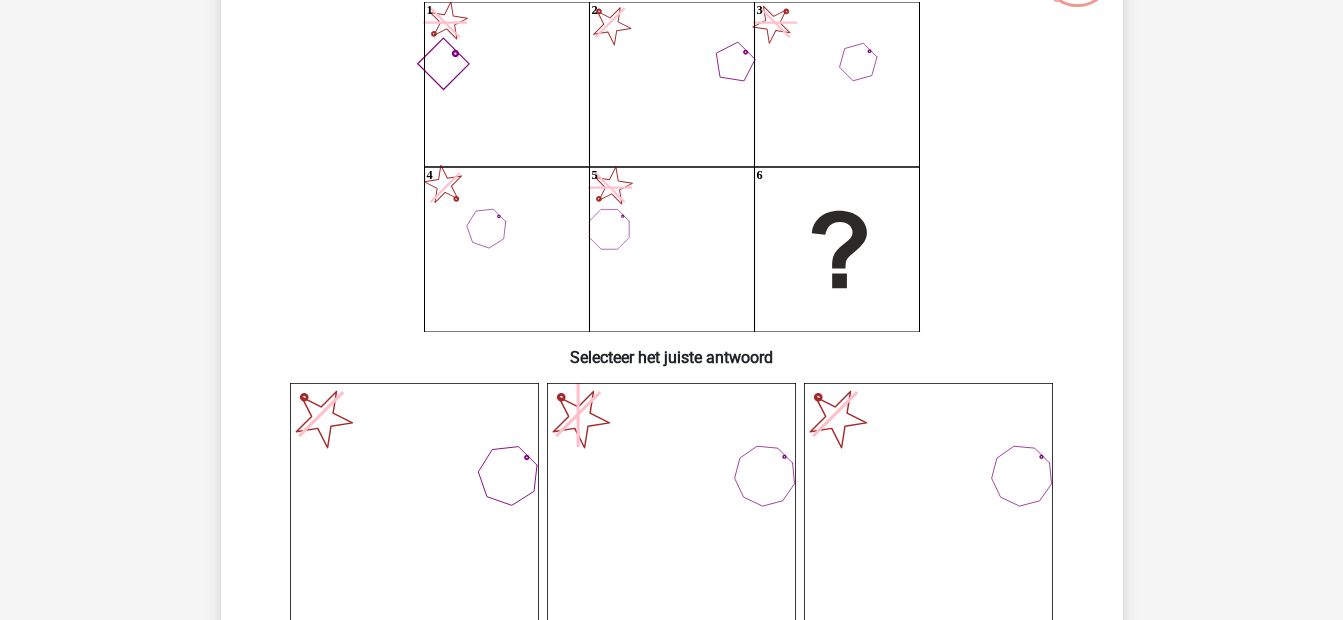 scroll, scrollTop: 226, scrollLeft: 0, axis: vertical 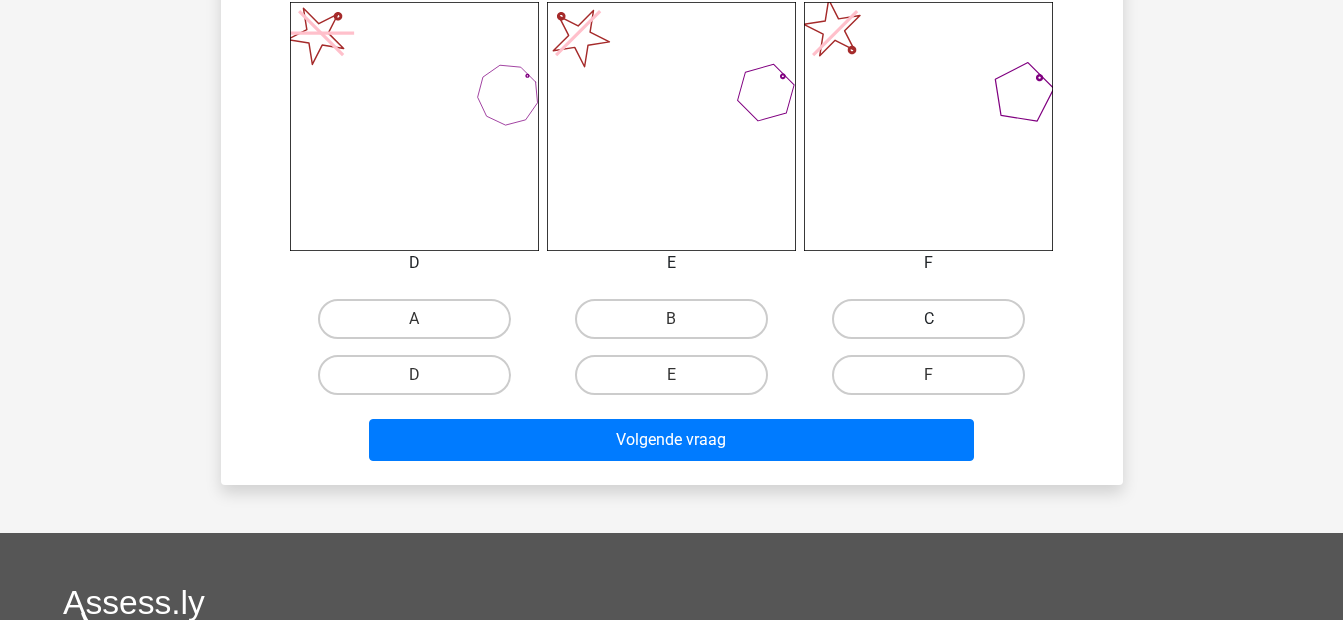 click on "C" at bounding box center [928, 319] 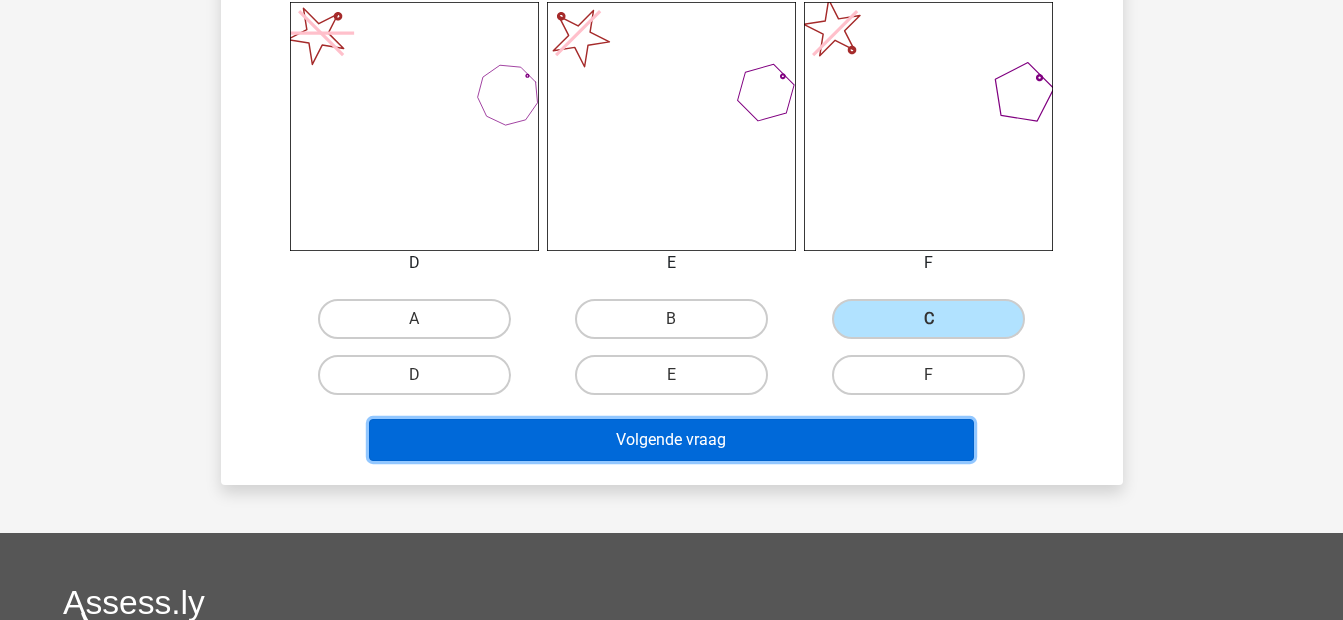 click on "Volgende vraag" at bounding box center (671, 440) 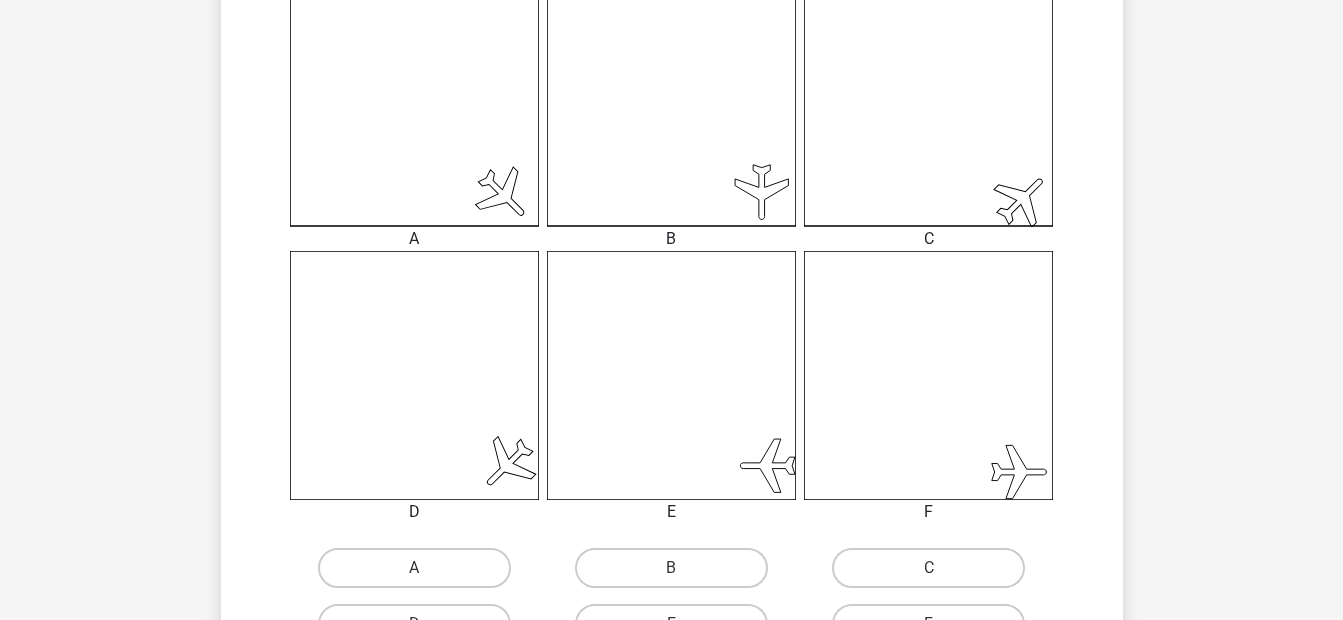 scroll, scrollTop: 759, scrollLeft: 0, axis: vertical 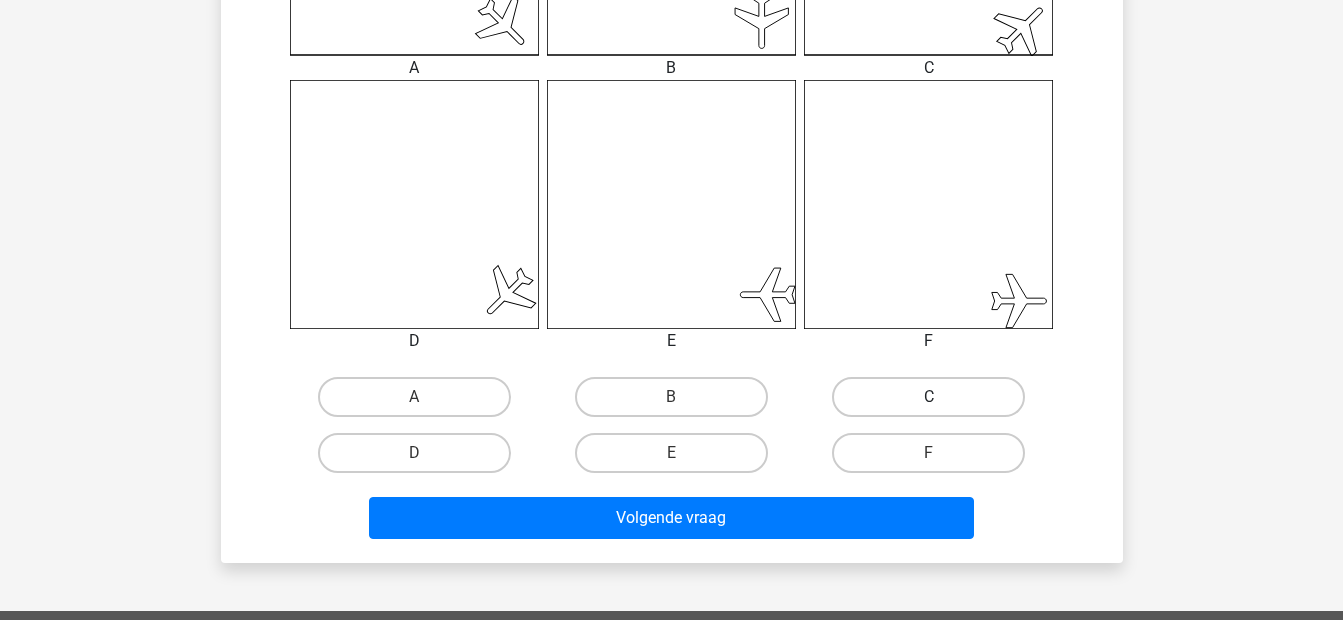 click on "C" at bounding box center (928, 397) 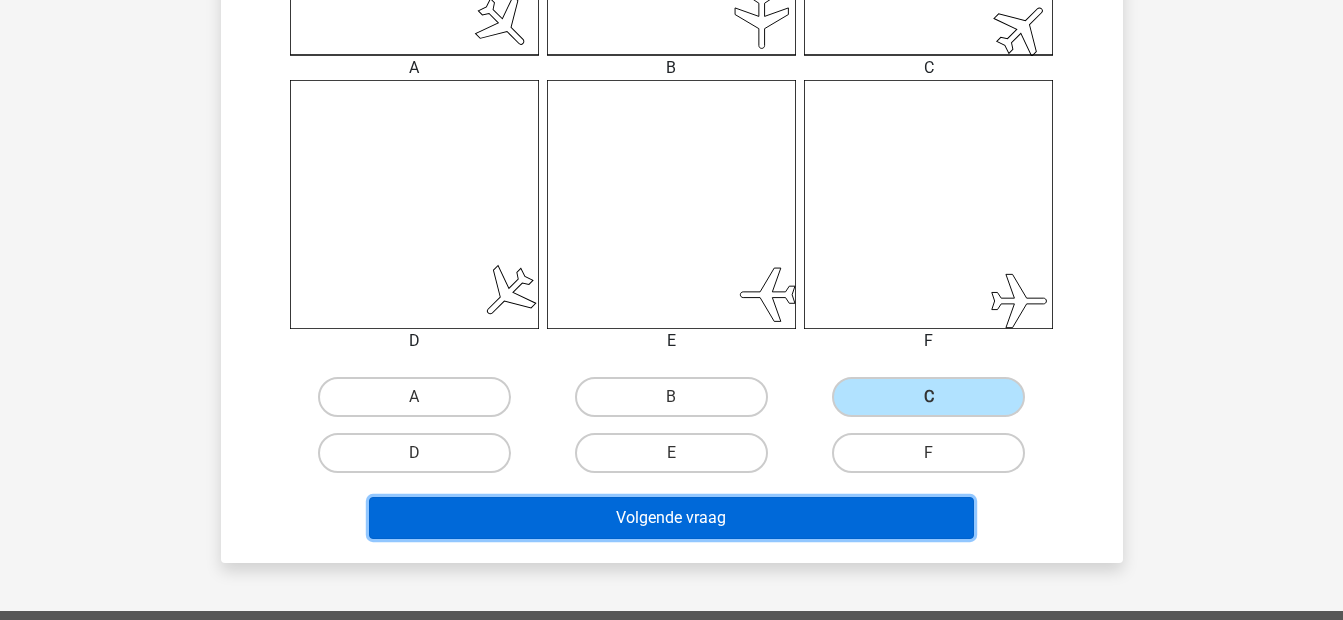 click on "Volgende vraag" at bounding box center [671, 518] 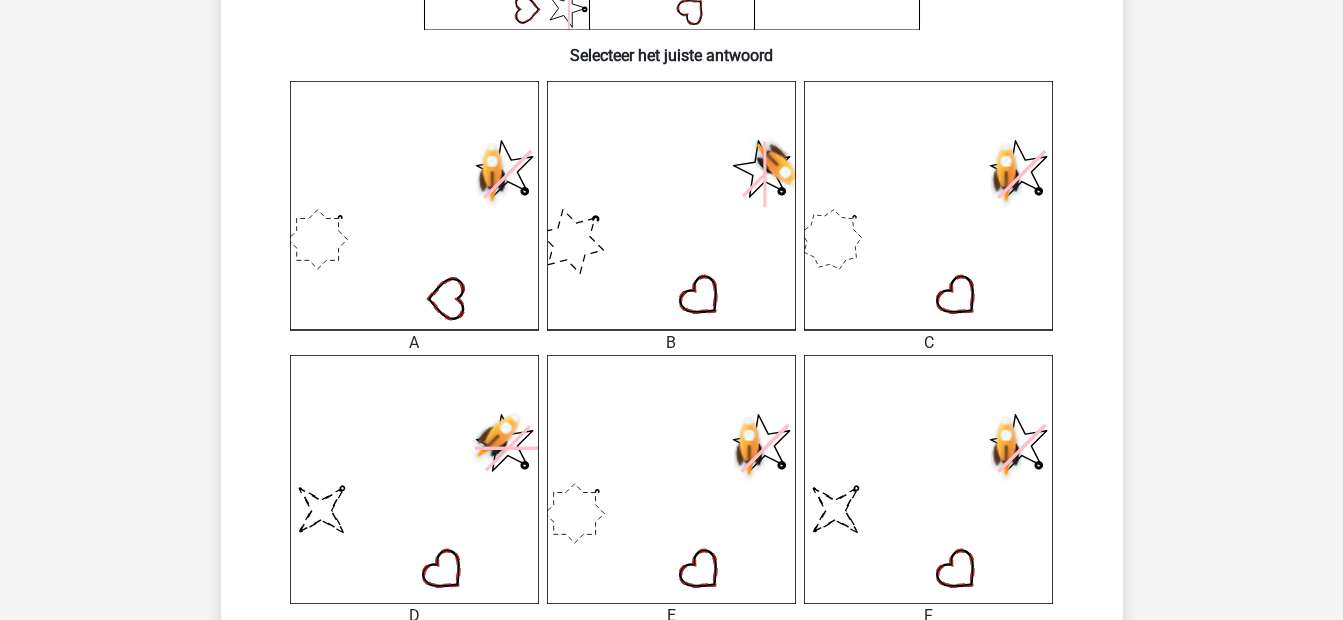 scroll, scrollTop: 626, scrollLeft: 0, axis: vertical 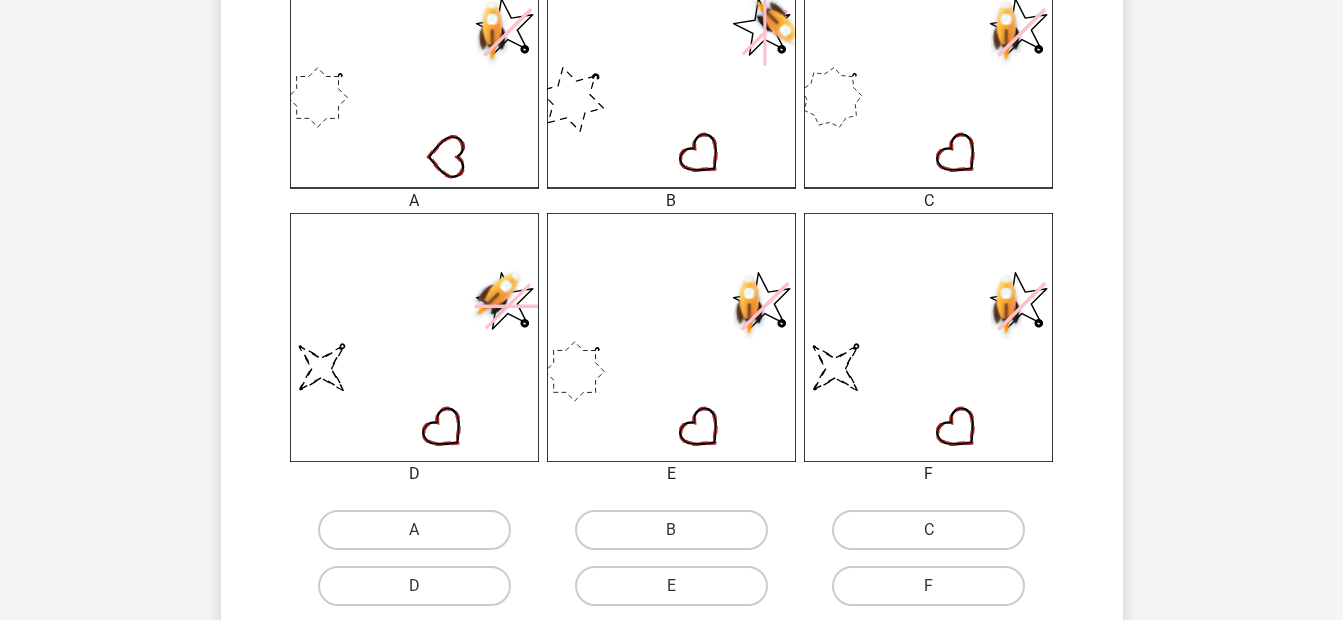 click on "image/svg+xml" 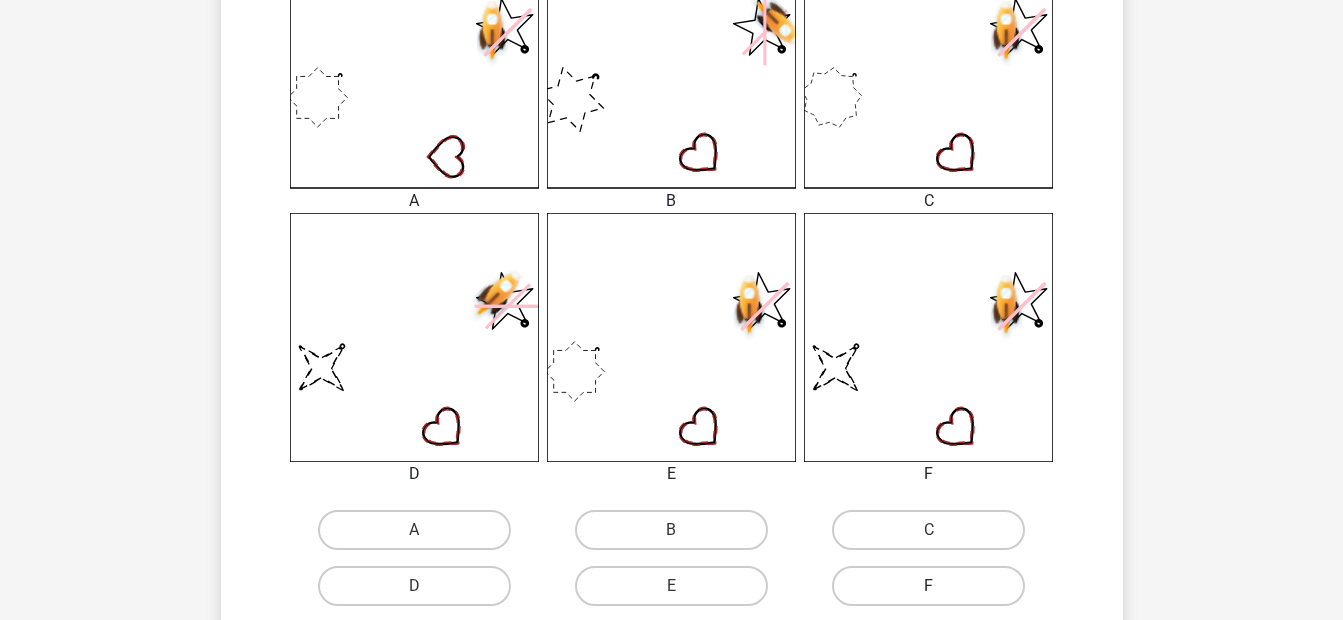click on "F" at bounding box center [928, 586] 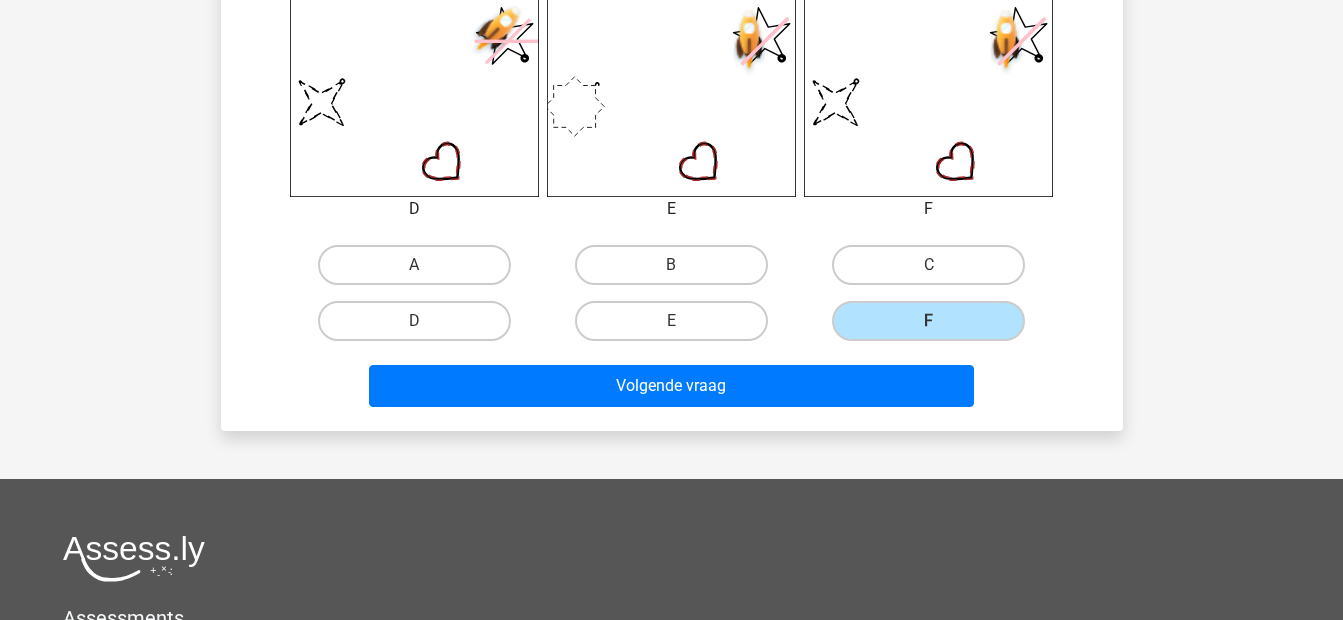 scroll, scrollTop: 892, scrollLeft: 0, axis: vertical 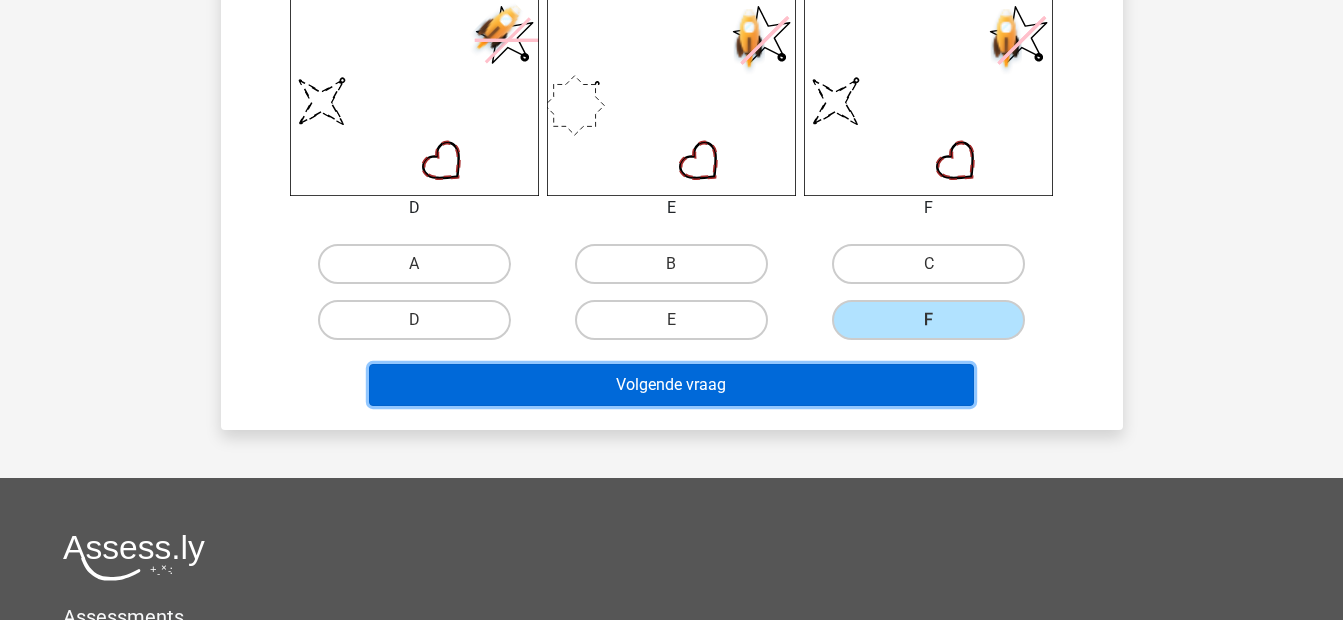 click on "Volgende vraag" at bounding box center (671, 385) 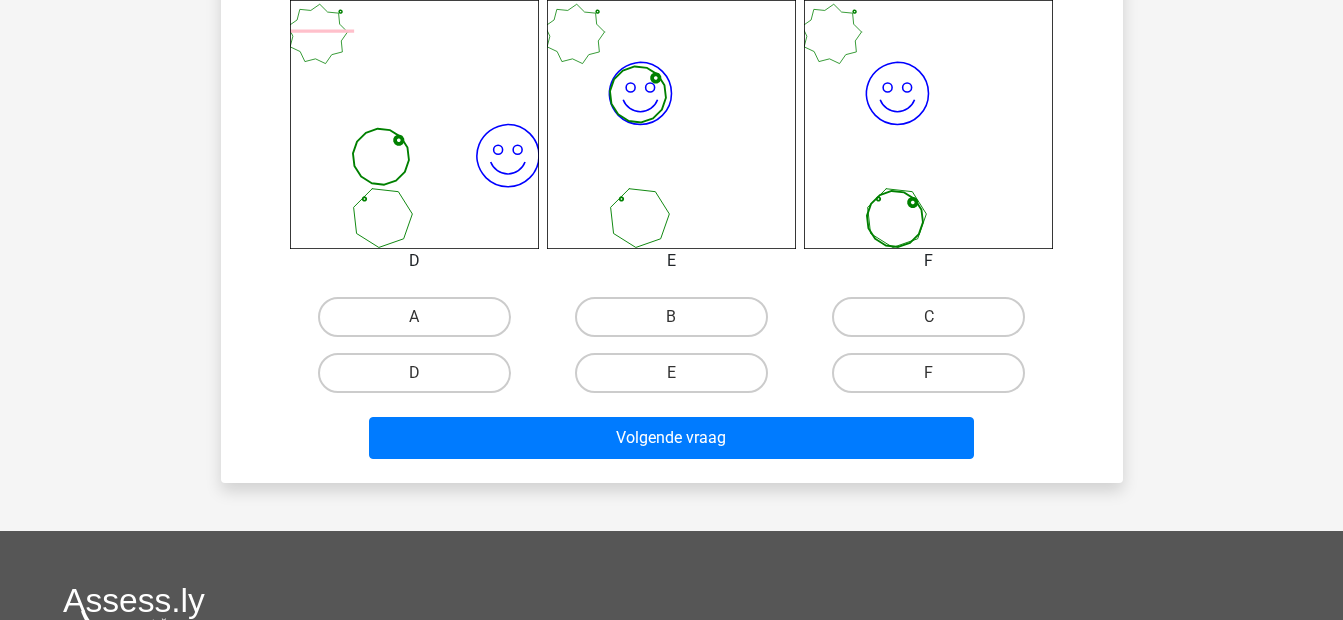 scroll, scrollTop: 892, scrollLeft: 0, axis: vertical 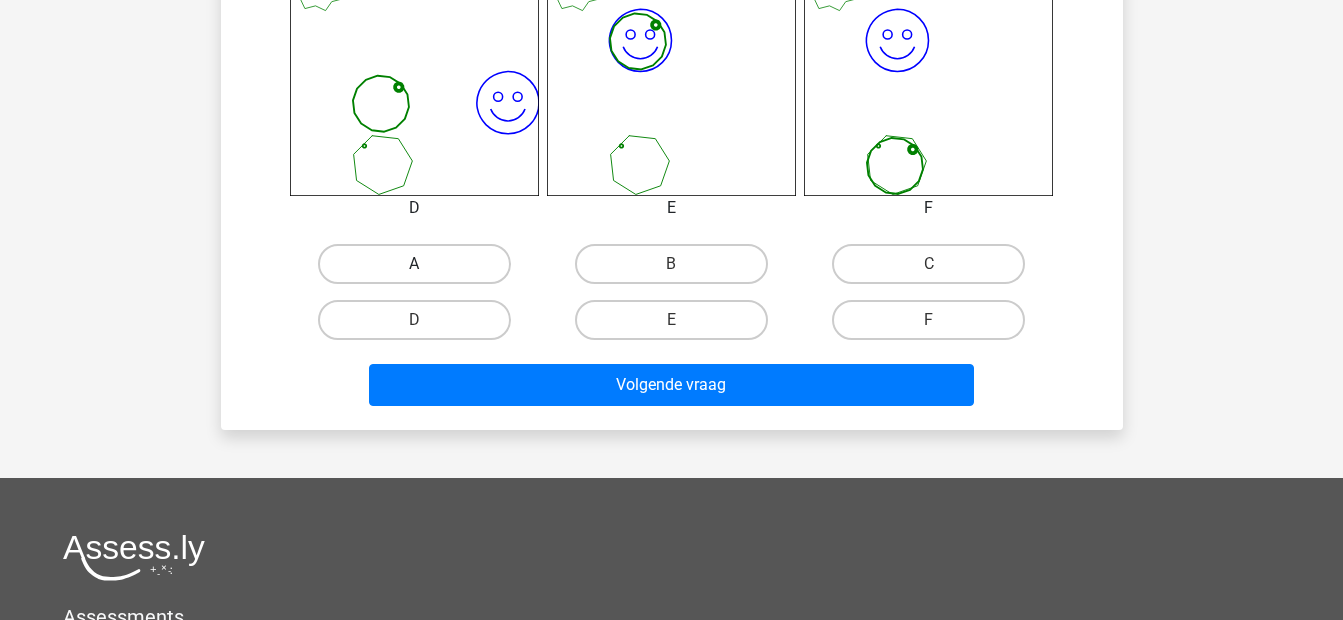 click on "A" at bounding box center (414, 264) 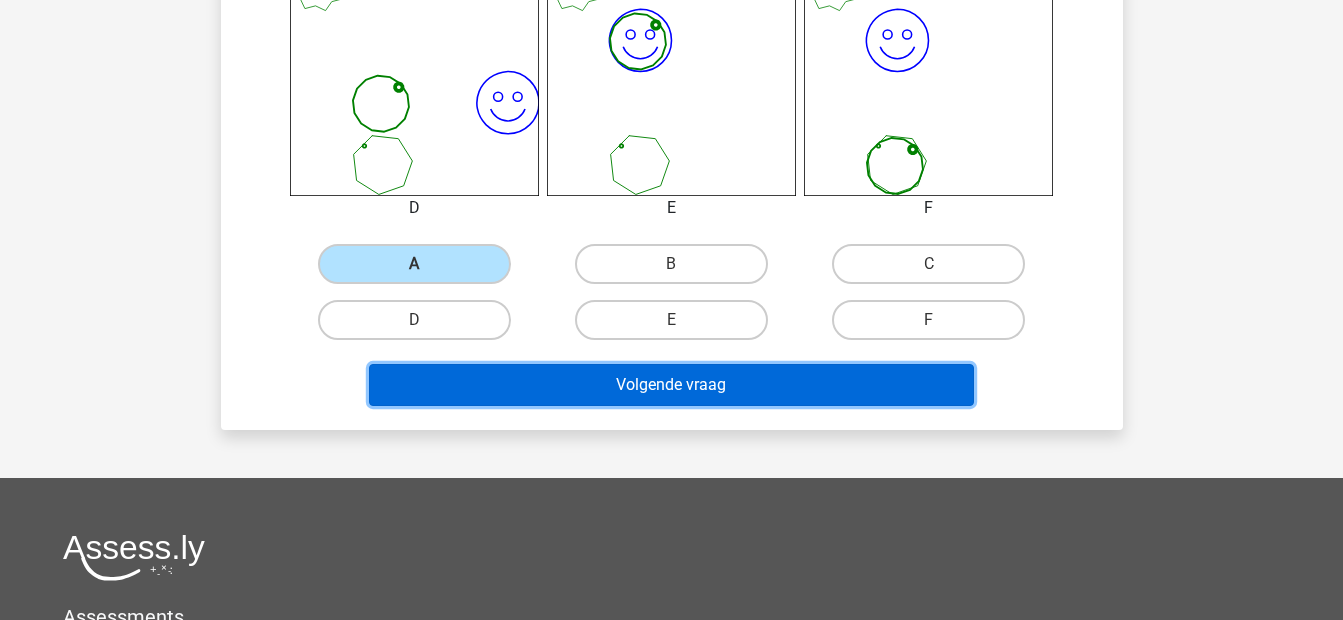 click on "Volgende vraag" at bounding box center [671, 385] 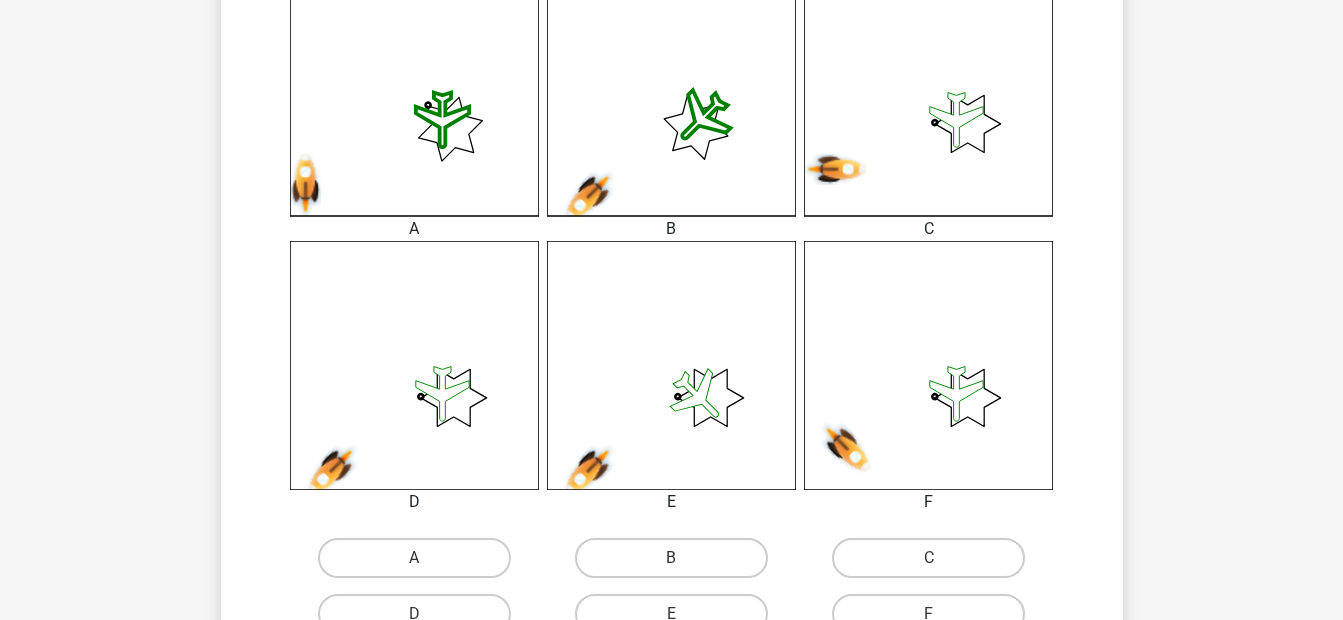 scroll, scrollTop: 626, scrollLeft: 0, axis: vertical 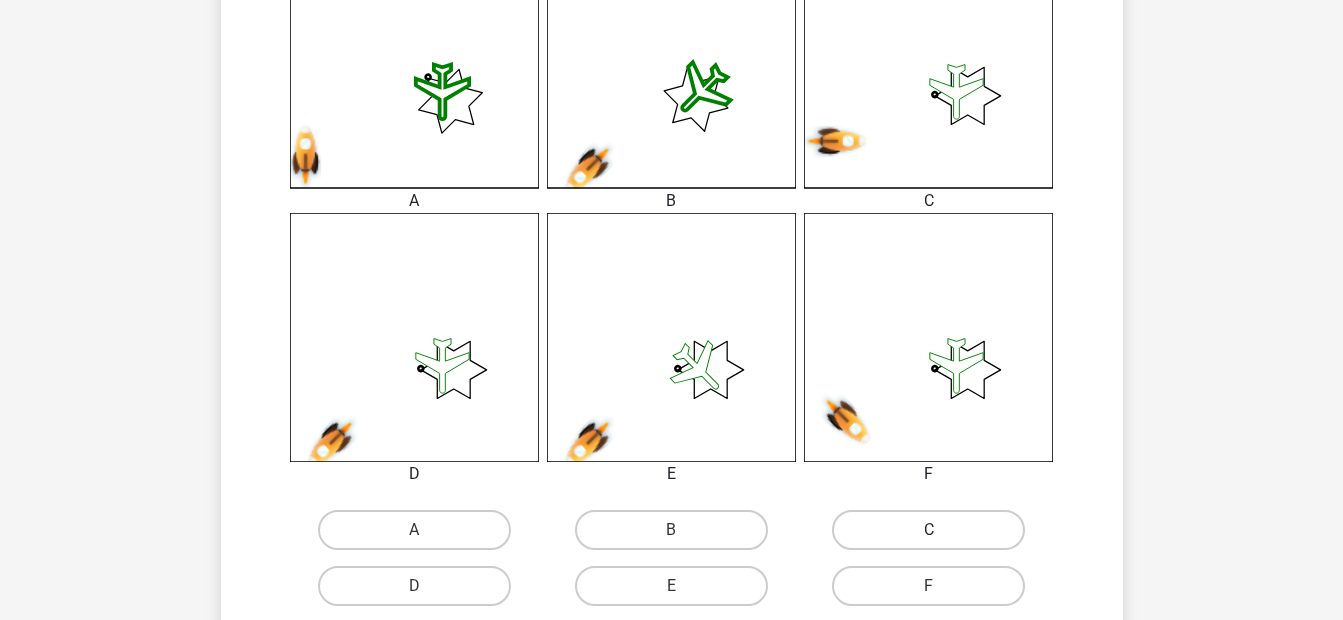 click on "C" at bounding box center (928, 530) 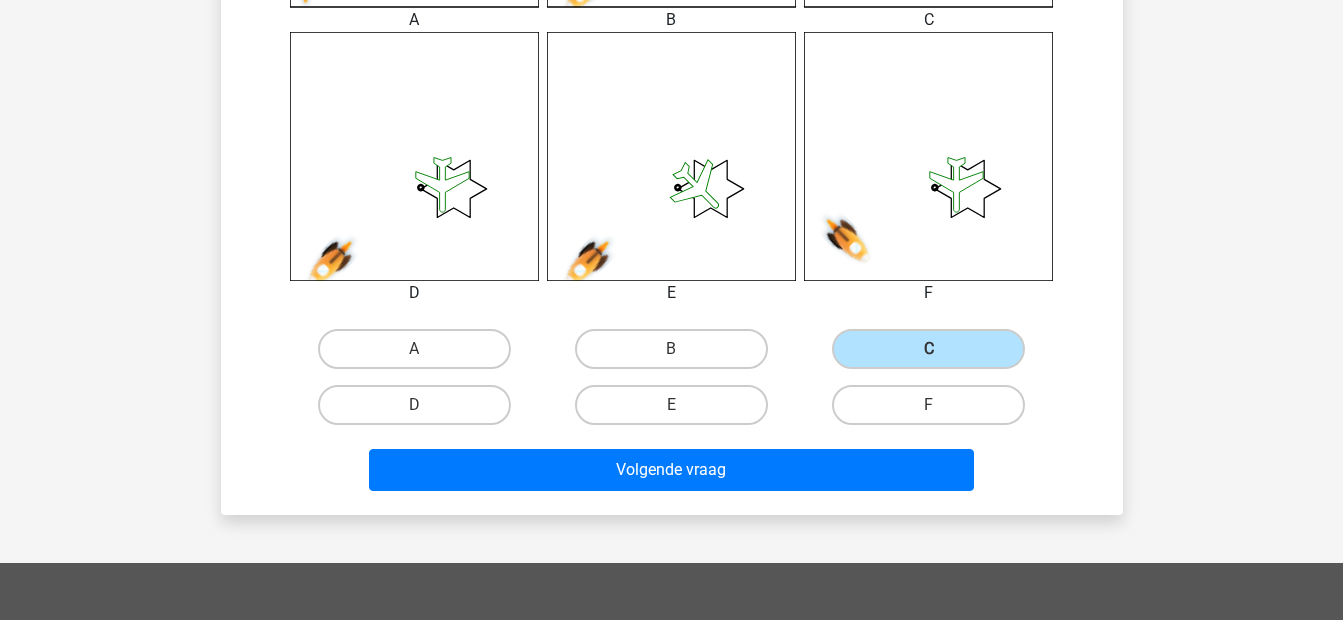 scroll, scrollTop: 892, scrollLeft: 0, axis: vertical 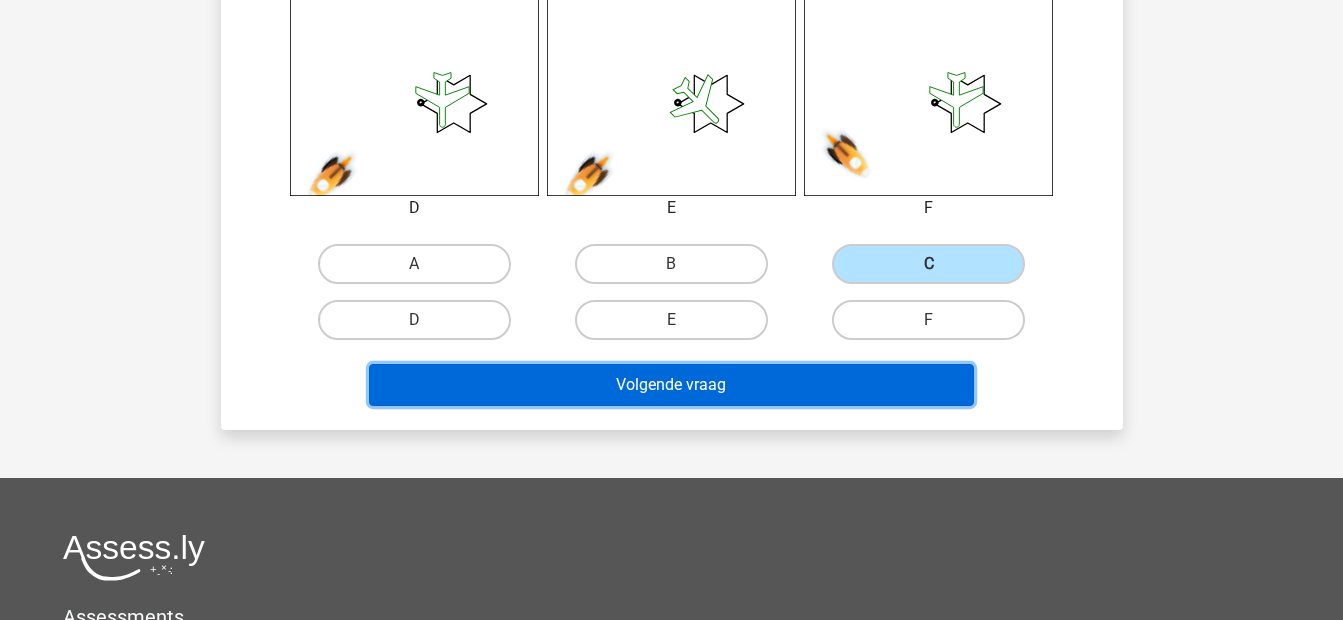 click on "Volgende vraag" at bounding box center (671, 385) 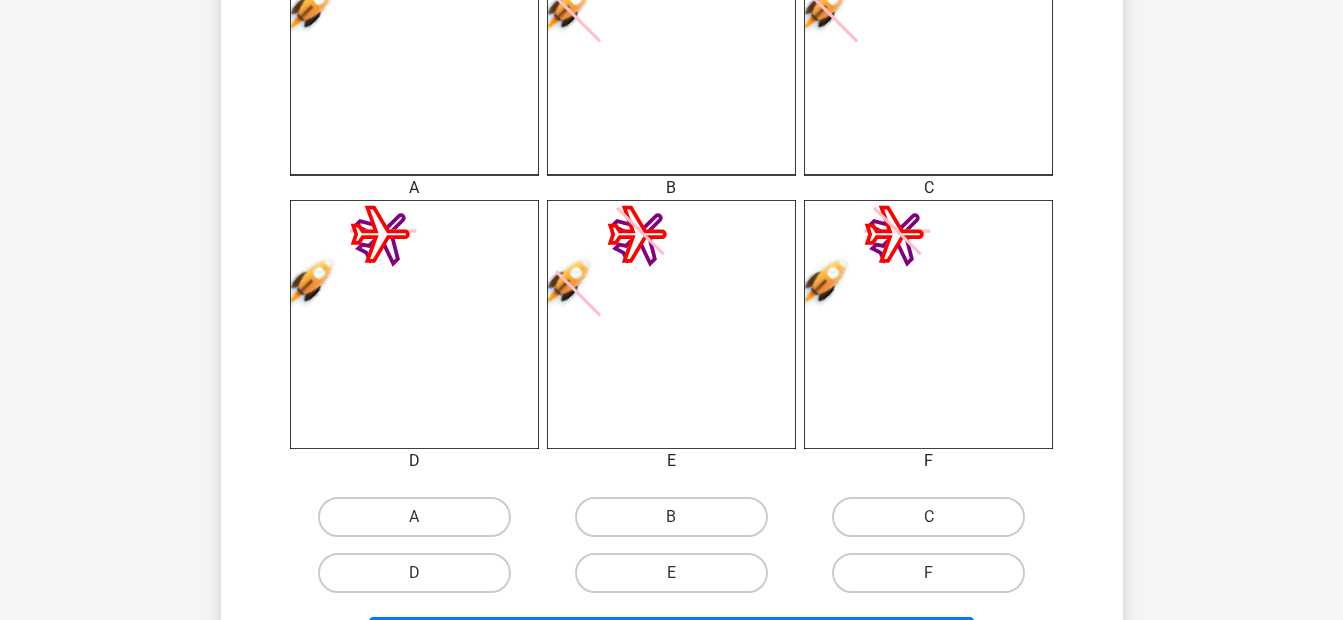 scroll, scrollTop: 667, scrollLeft: 0, axis: vertical 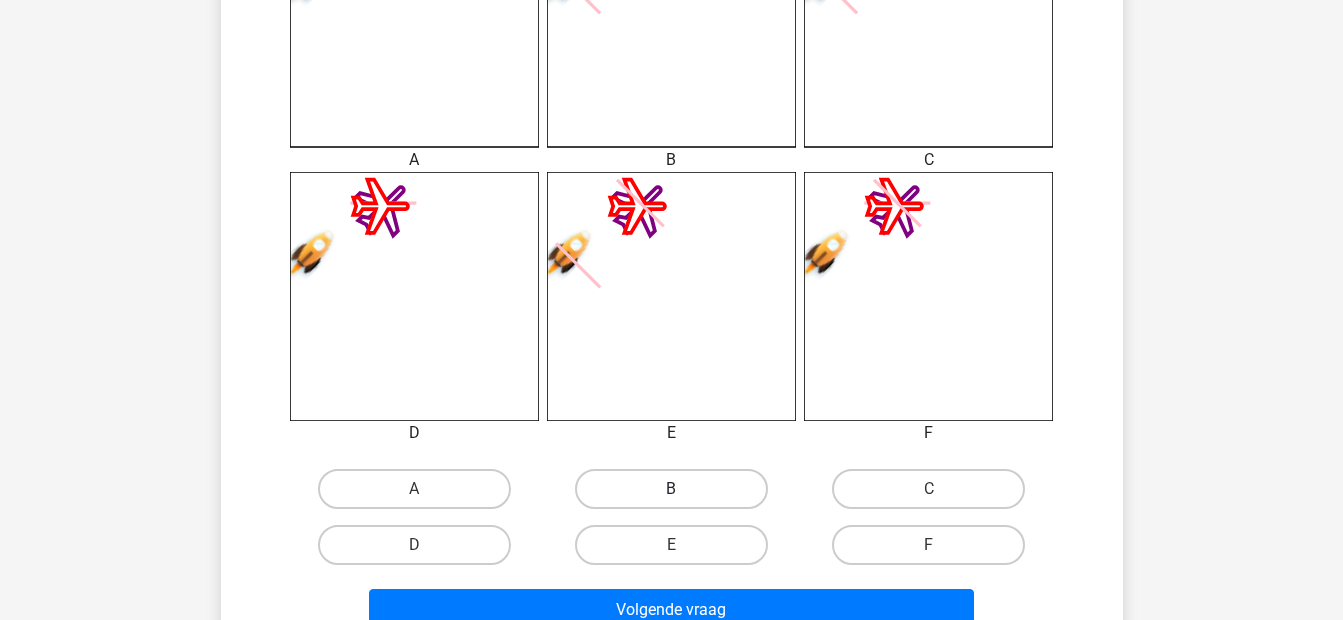 click on "B" at bounding box center [671, 489] 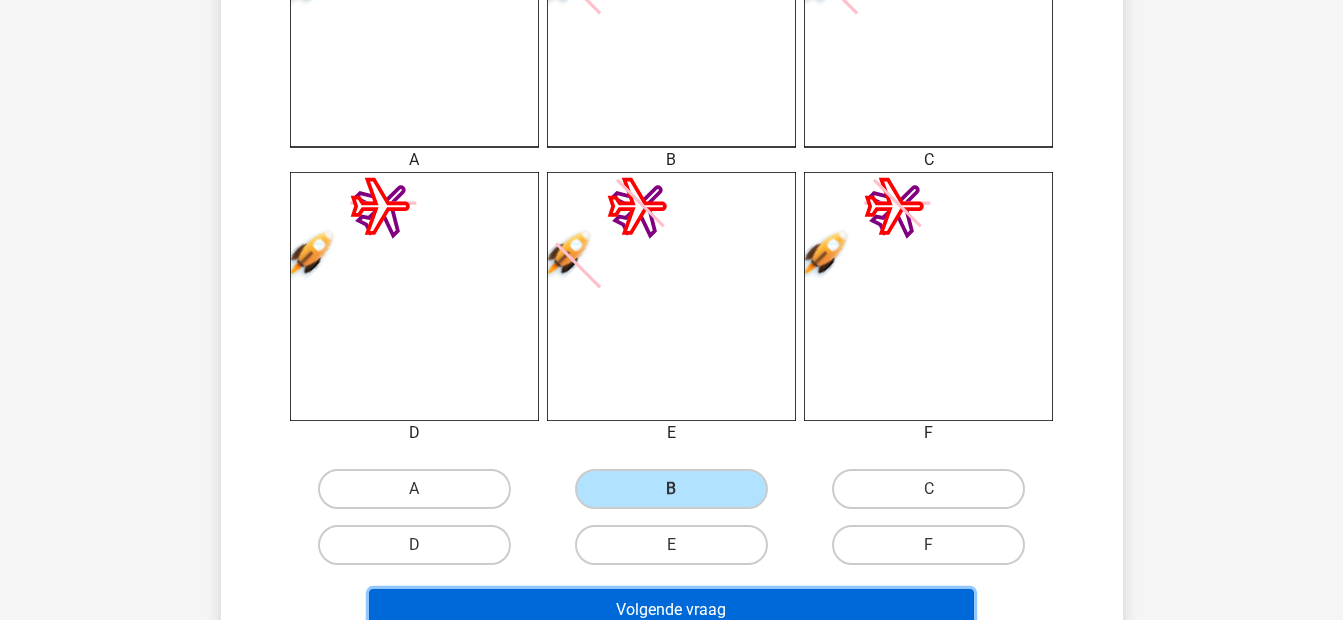 click on "Volgende vraag" at bounding box center (671, 610) 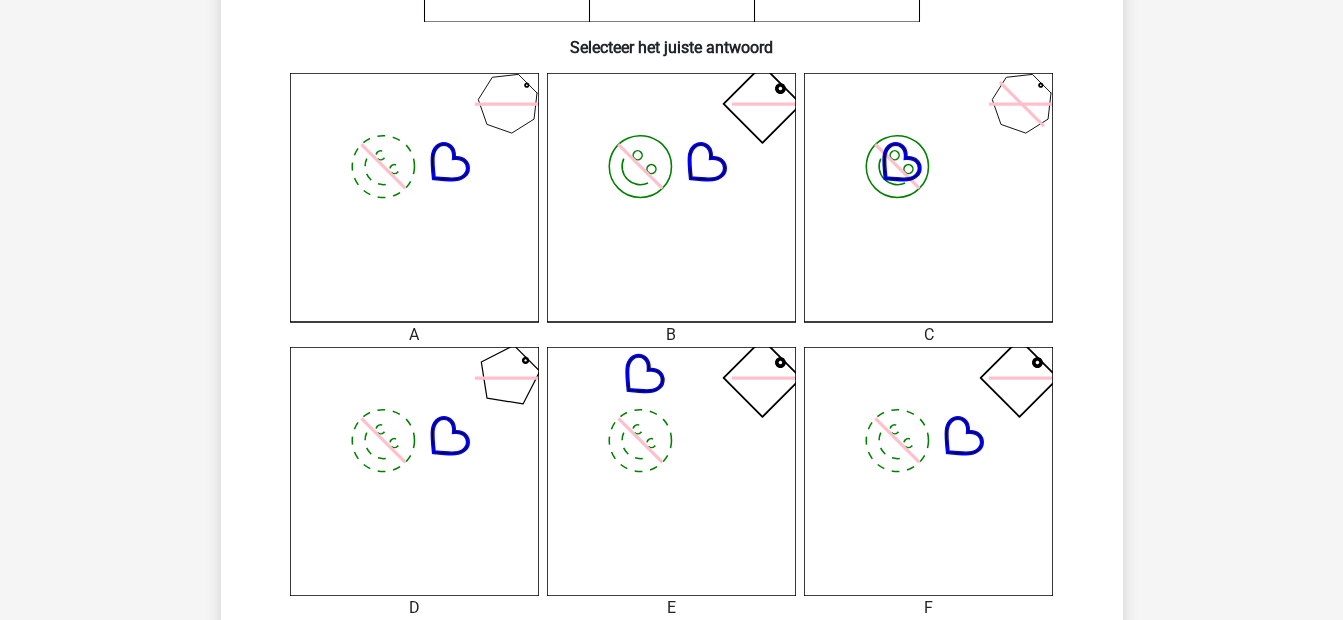 scroll, scrollTop: 626, scrollLeft: 0, axis: vertical 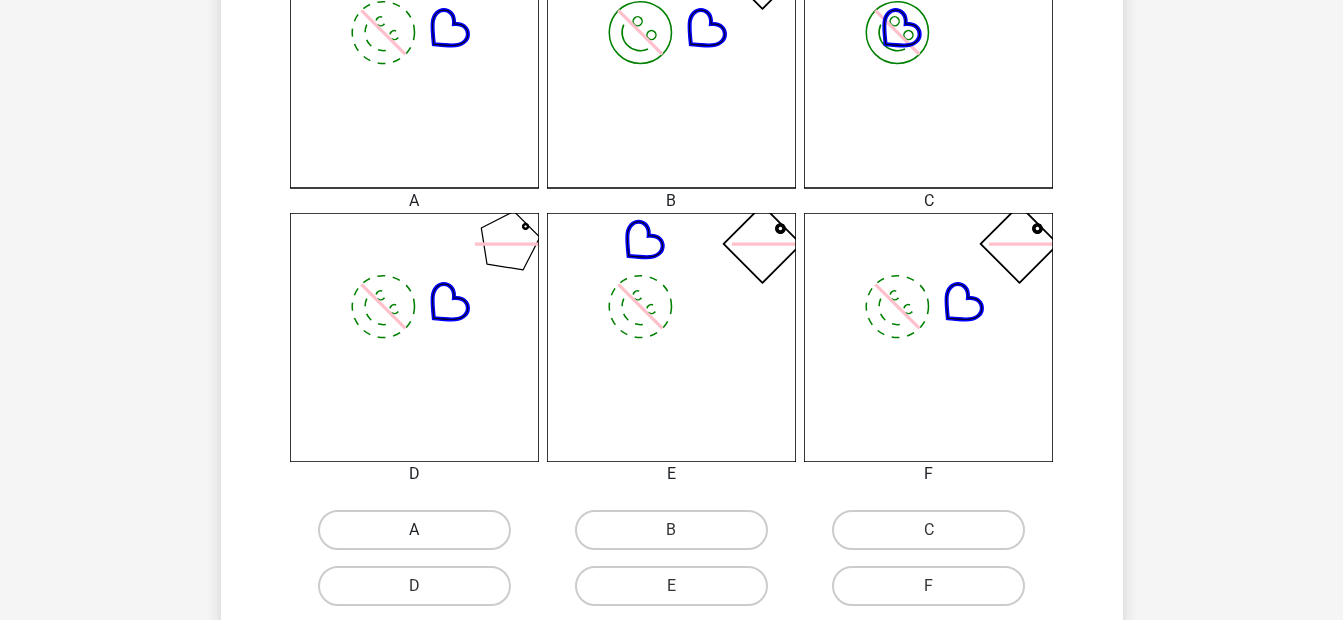 click on "A" at bounding box center [414, 530] 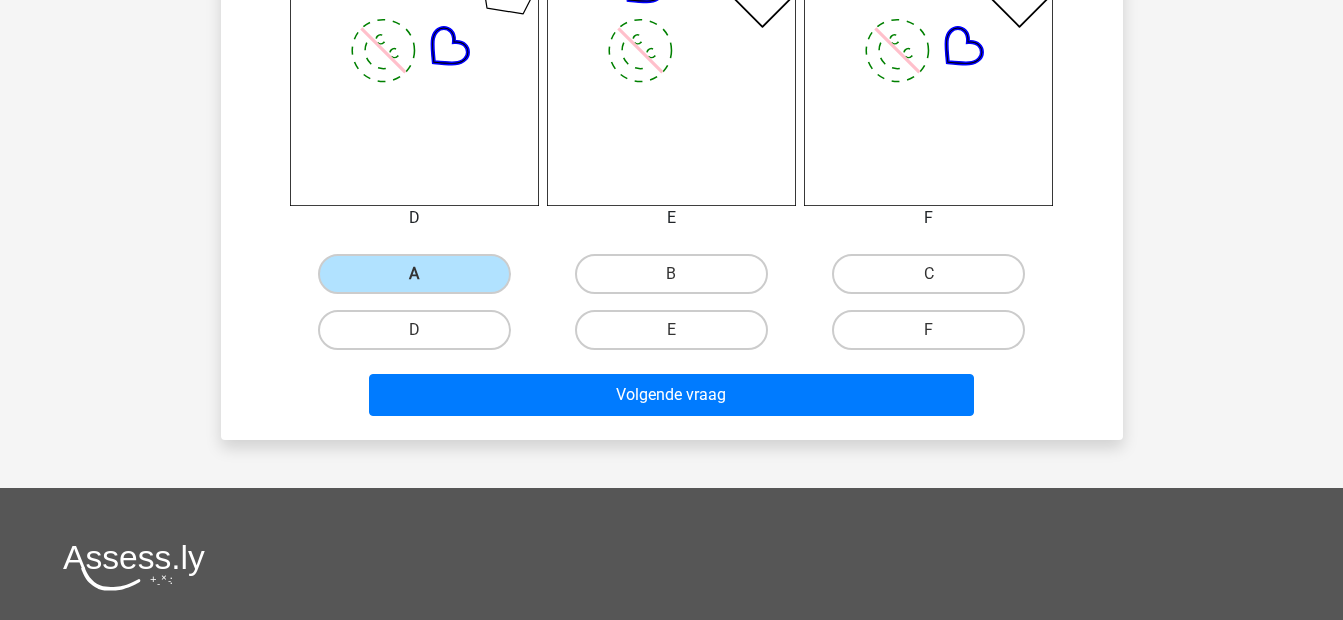 scroll, scrollTop: 892, scrollLeft: 0, axis: vertical 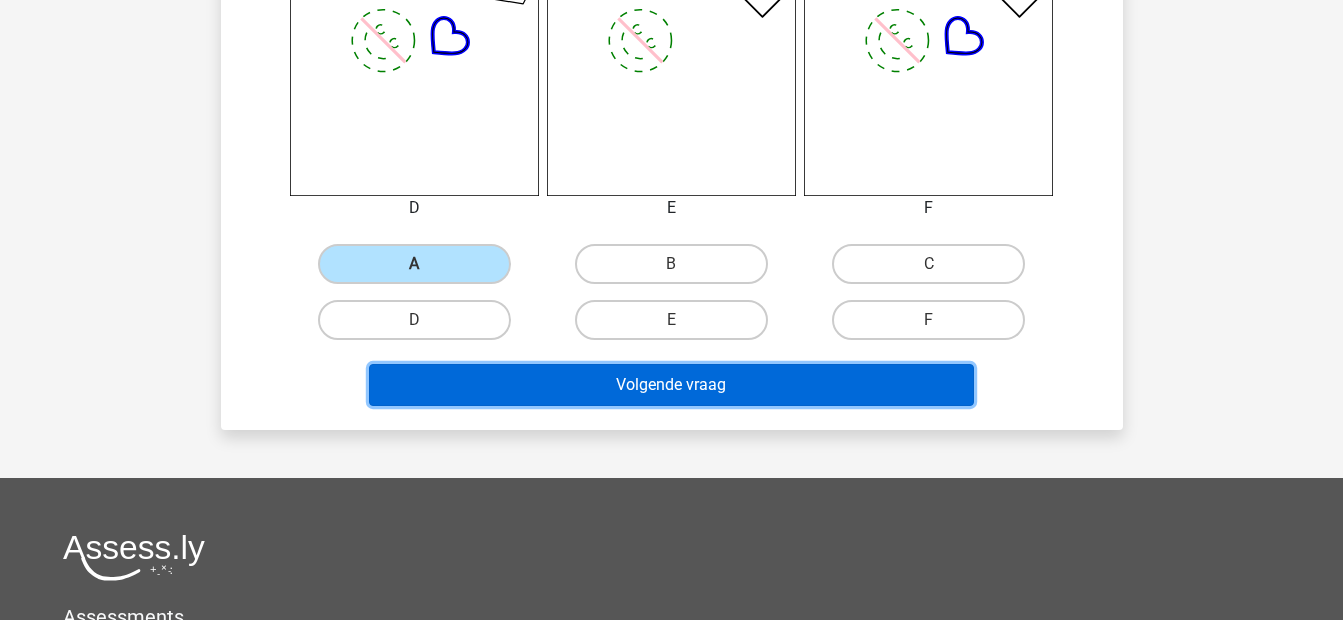 click on "Volgende vraag" at bounding box center [671, 385] 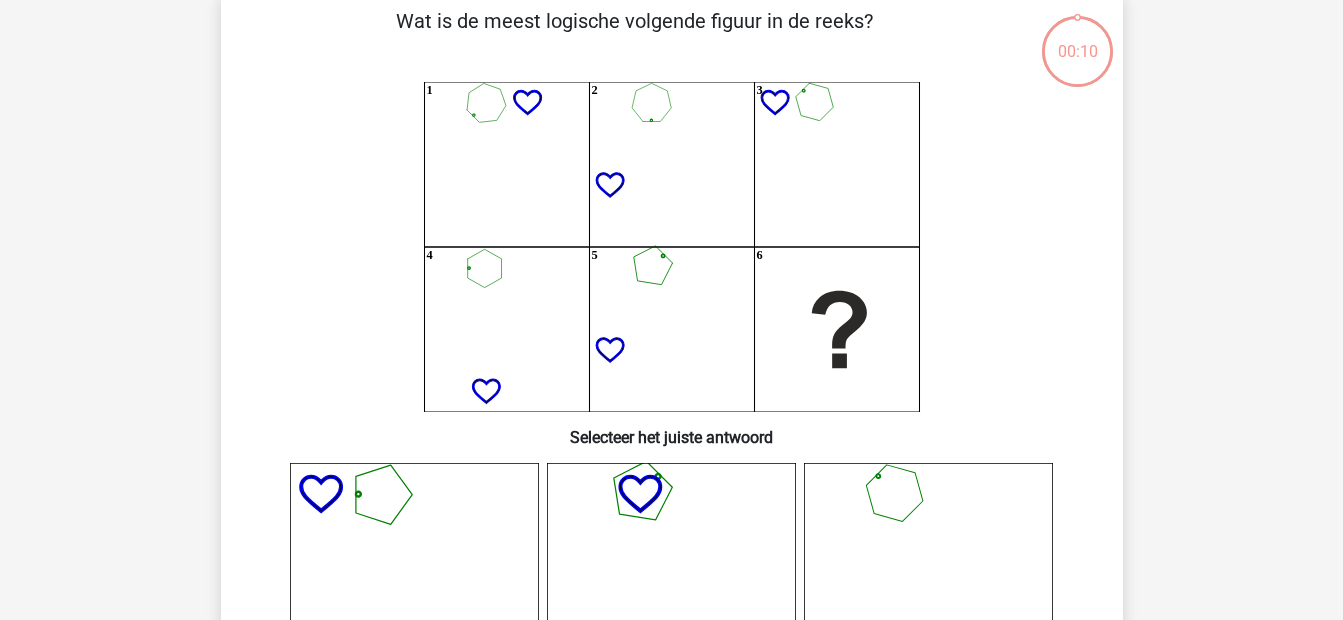 scroll, scrollTop: 92, scrollLeft: 0, axis: vertical 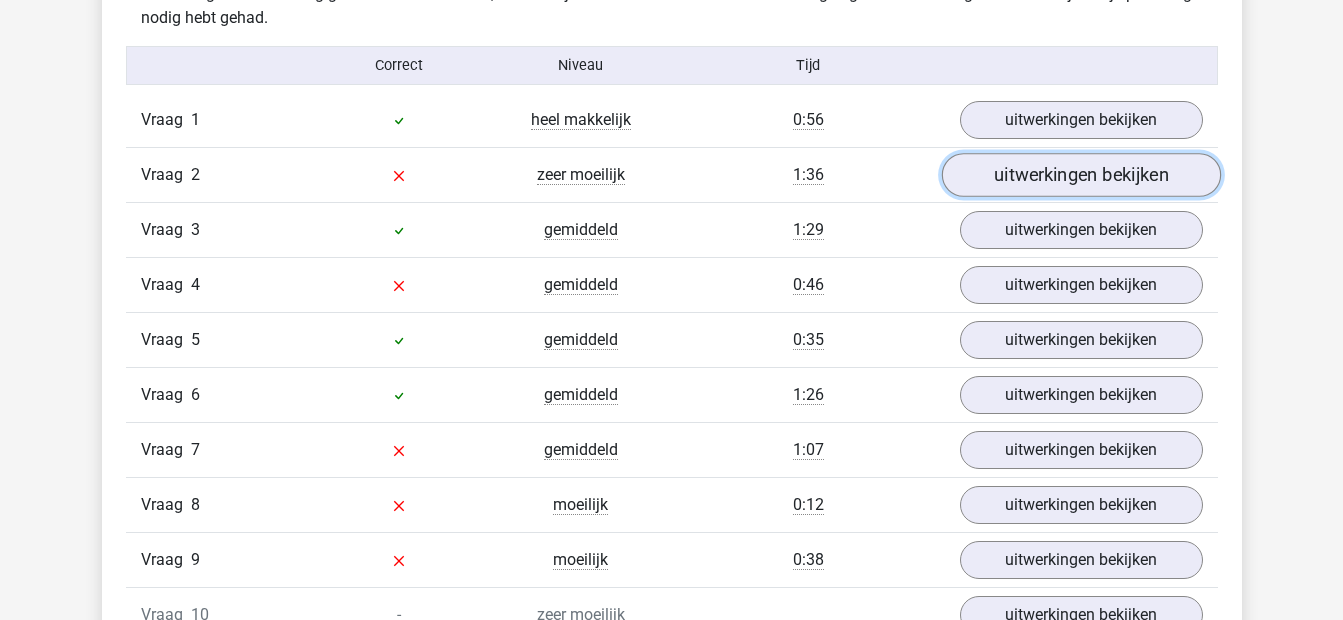 click on "uitwerkingen bekijken" at bounding box center [1080, 176] 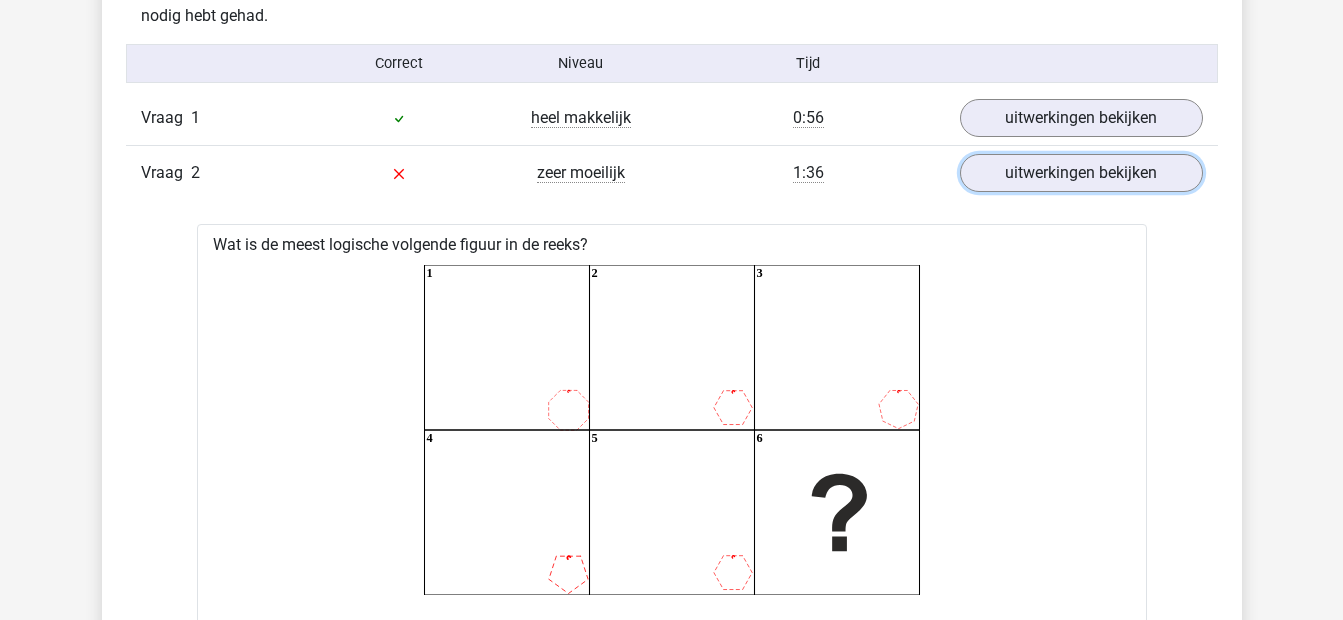 scroll, scrollTop: 1283, scrollLeft: 0, axis: vertical 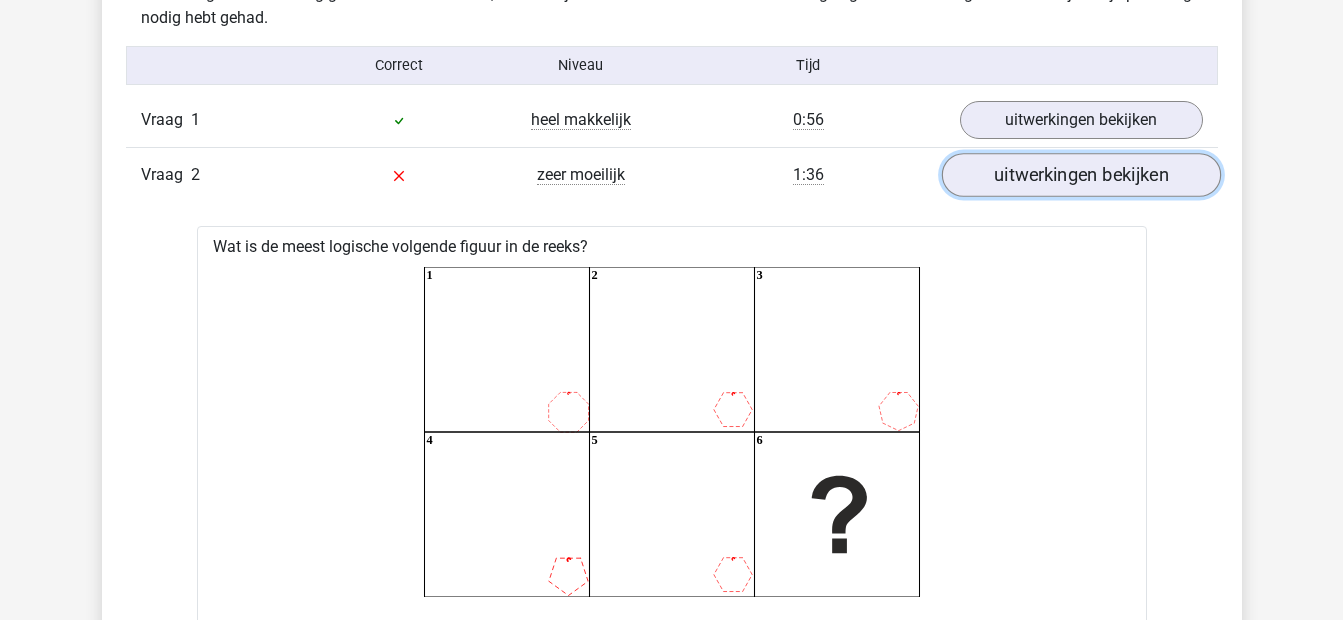 click on "uitwerkingen bekijken" at bounding box center [1080, 176] 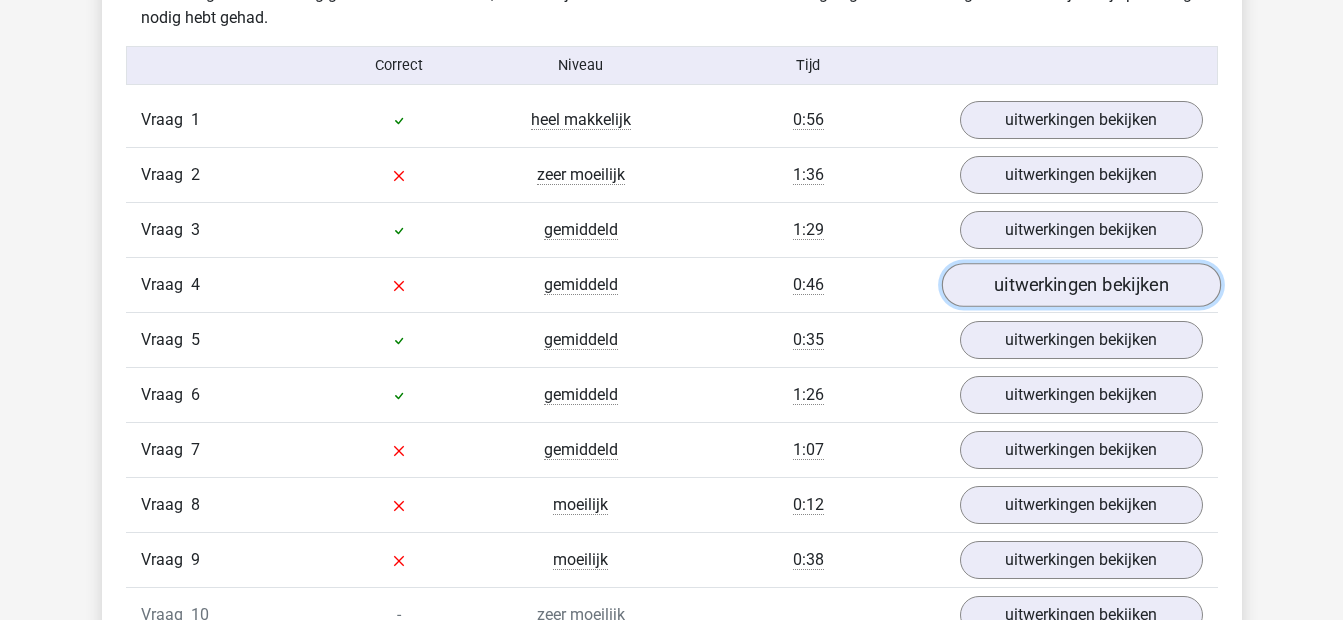 click on "uitwerkingen bekijken" at bounding box center [1080, 286] 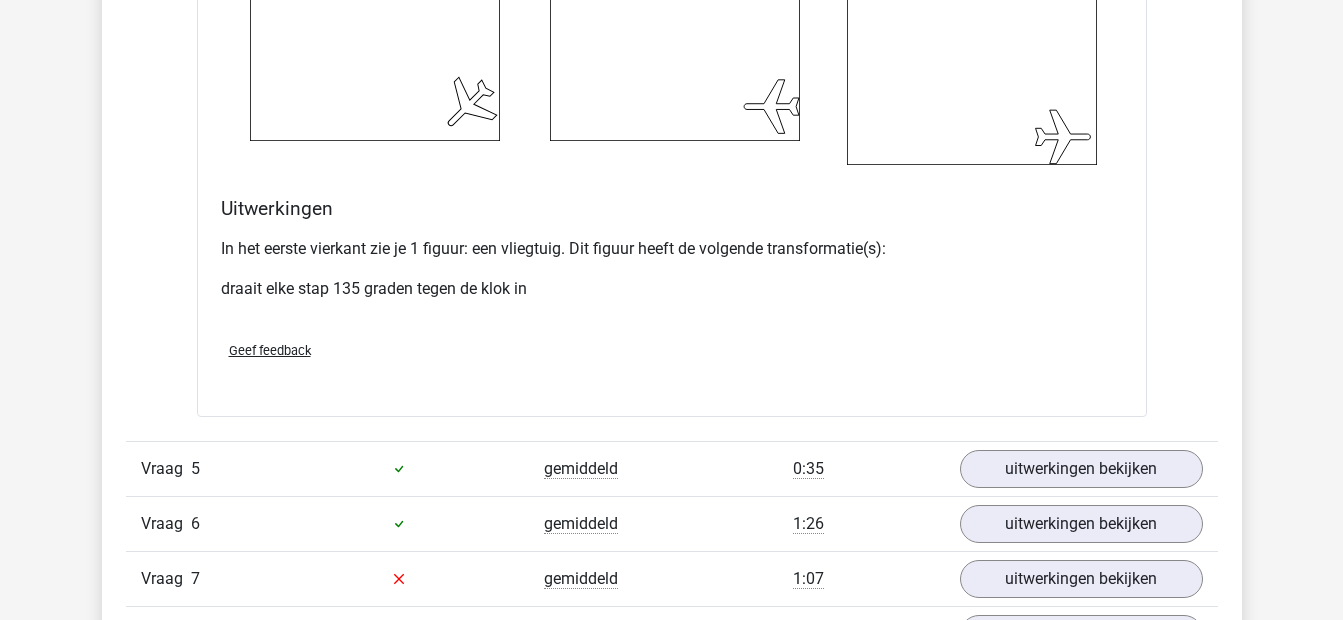 scroll, scrollTop: 2483, scrollLeft: 0, axis: vertical 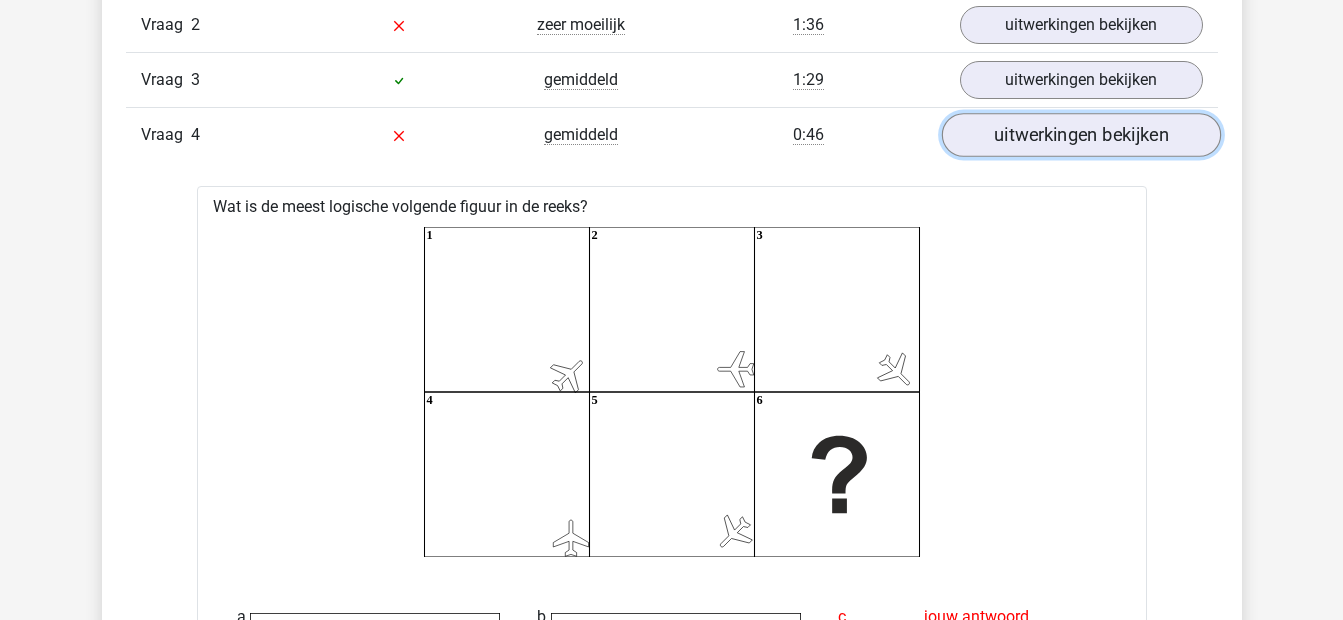 click on "uitwerkingen bekijken" at bounding box center (1080, 136) 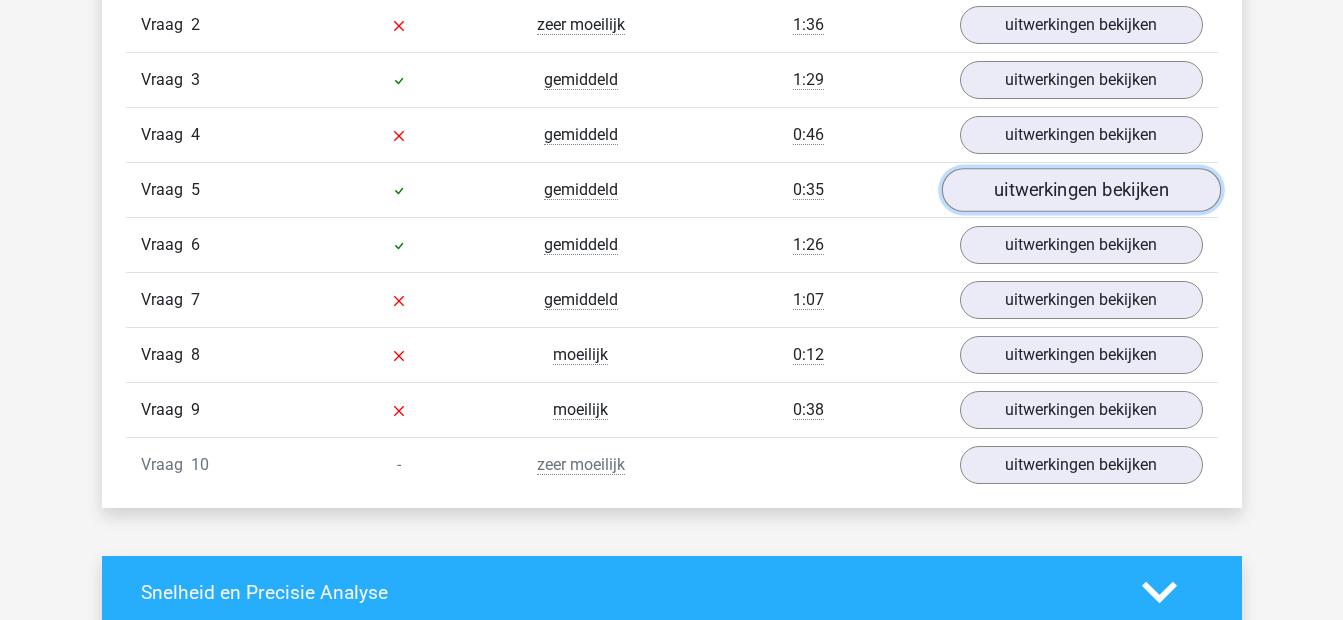 click on "uitwerkingen bekijken" at bounding box center (1080, 191) 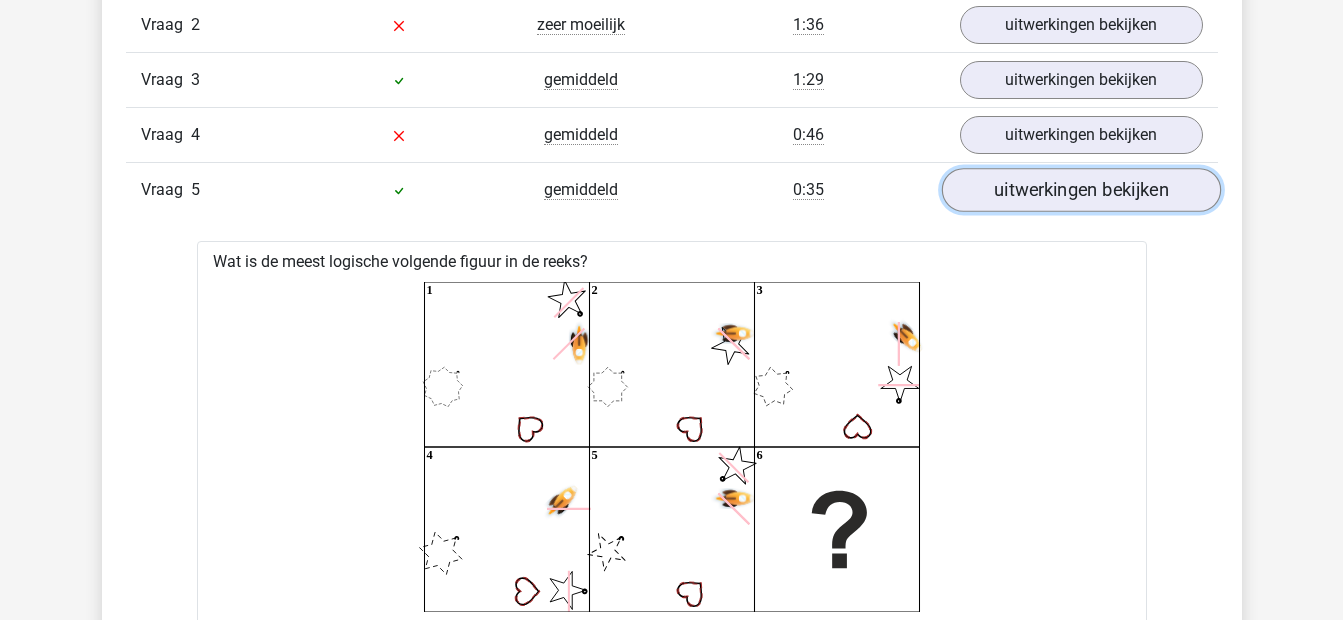 click on "uitwerkingen bekijken" at bounding box center (1080, 191) 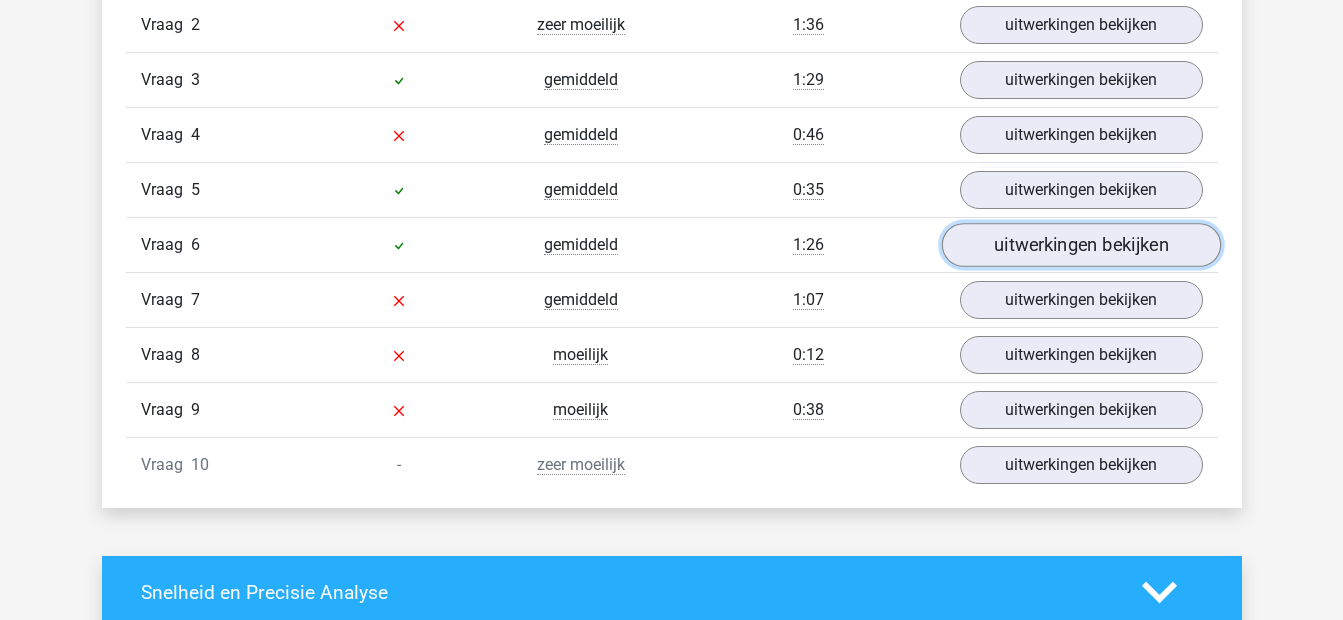 click on "uitwerkingen bekijken" at bounding box center (1080, 246) 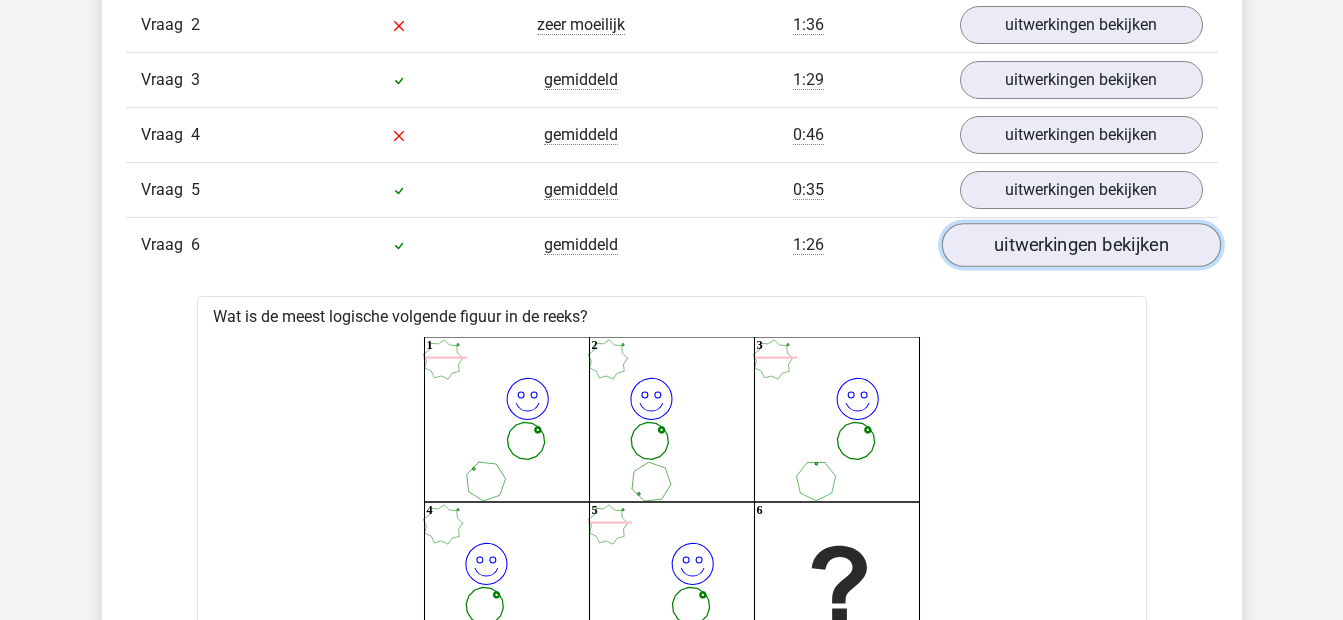 click on "uitwerkingen bekijken" at bounding box center [1080, 246] 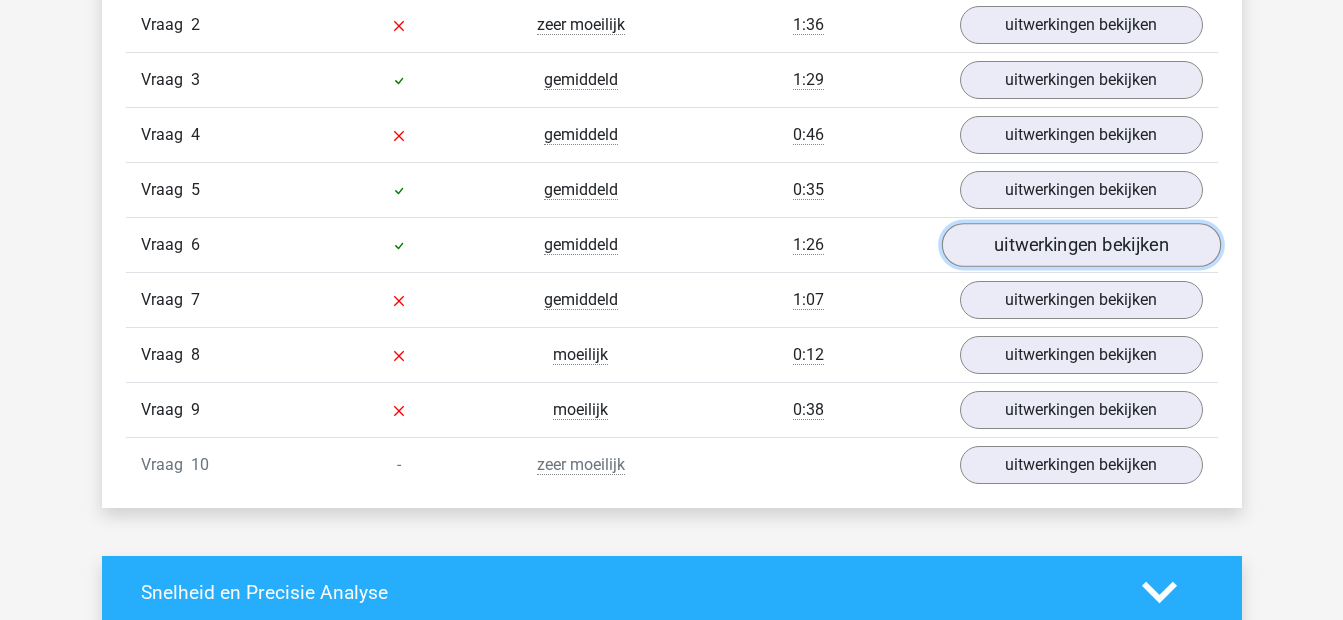 scroll, scrollTop: 1566, scrollLeft: 0, axis: vertical 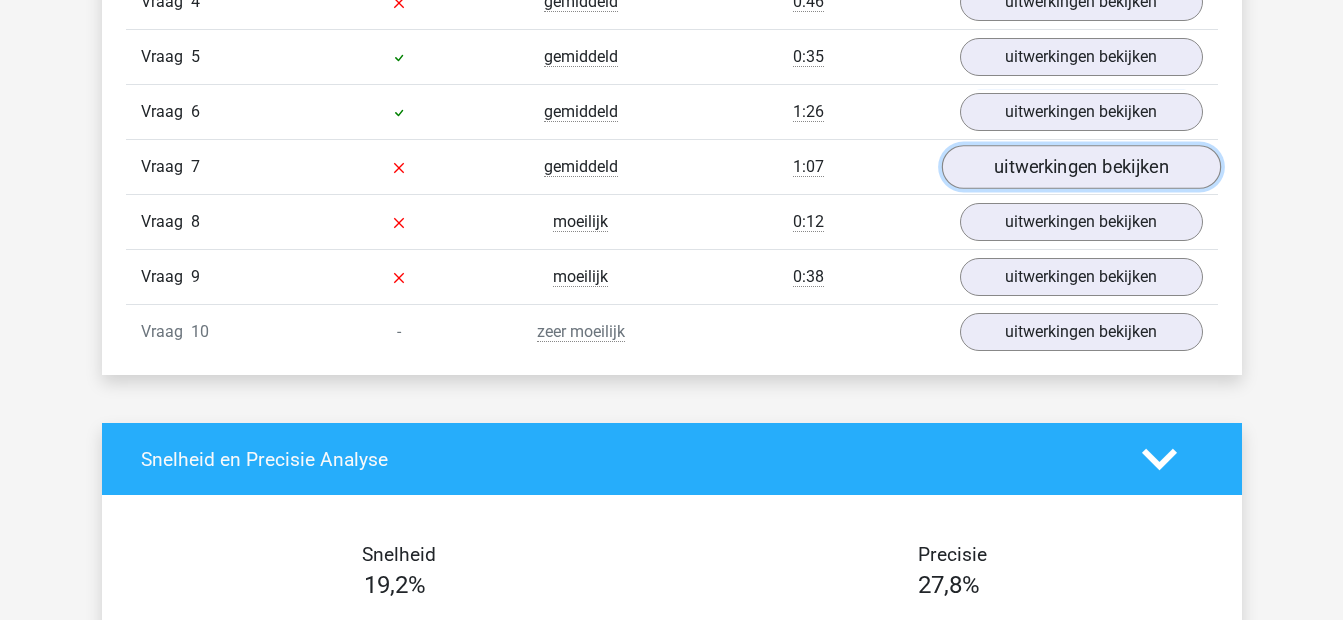 click on "uitwerkingen bekijken" at bounding box center (1080, 168) 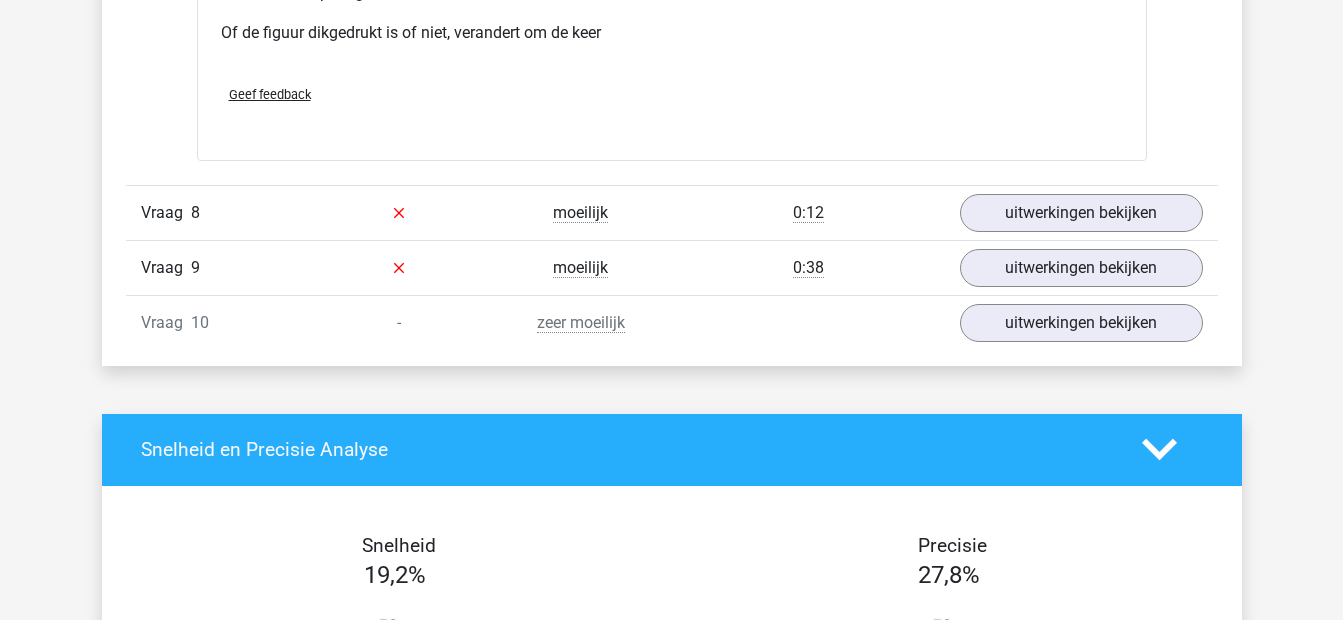 scroll, scrollTop: 3300, scrollLeft: 0, axis: vertical 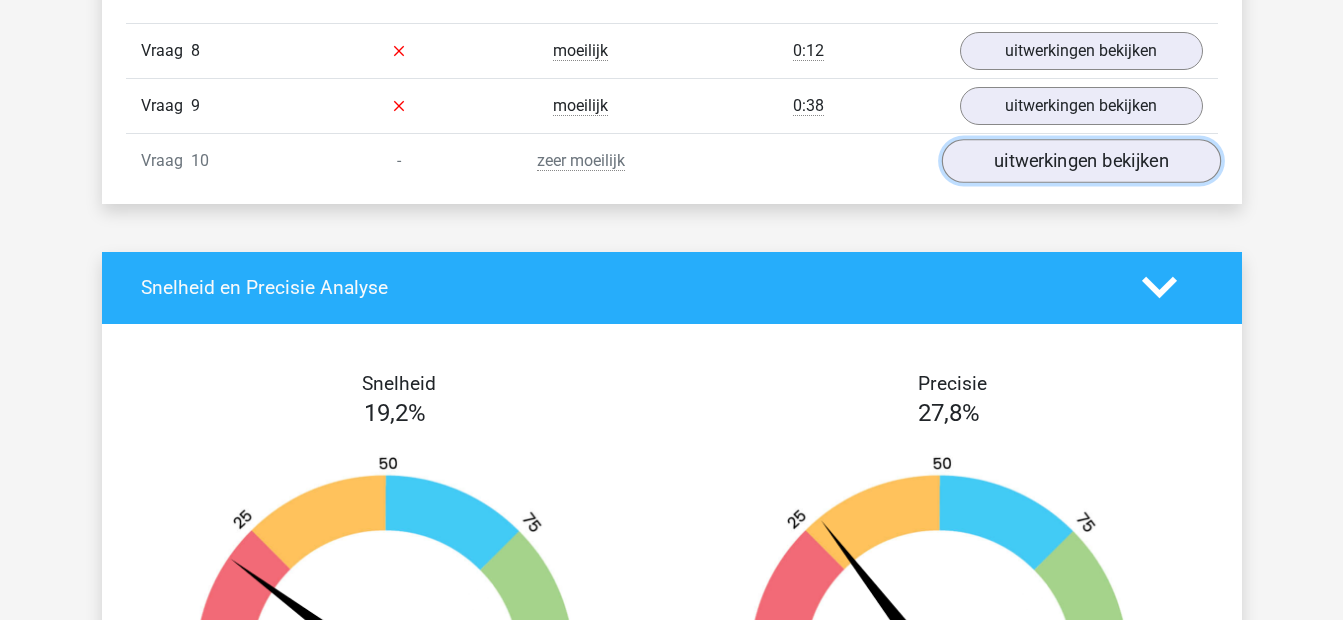 click on "uitwerkingen bekijken" at bounding box center (1080, 161) 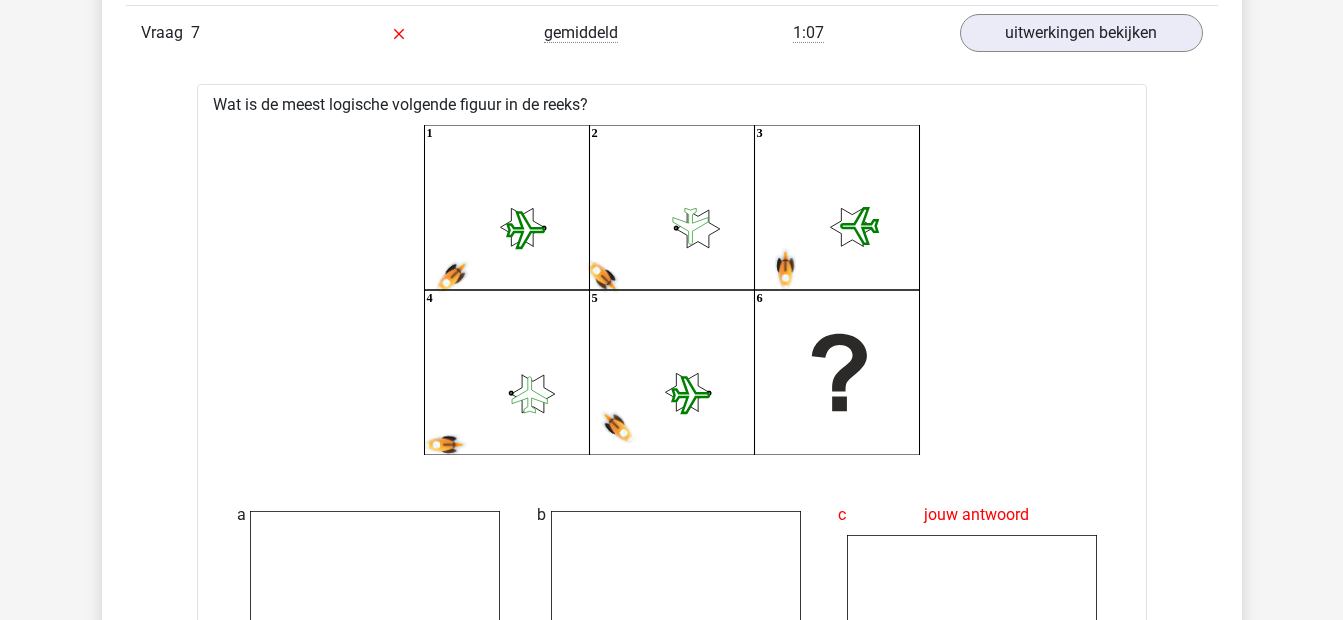 scroll, scrollTop: 1433, scrollLeft: 0, axis: vertical 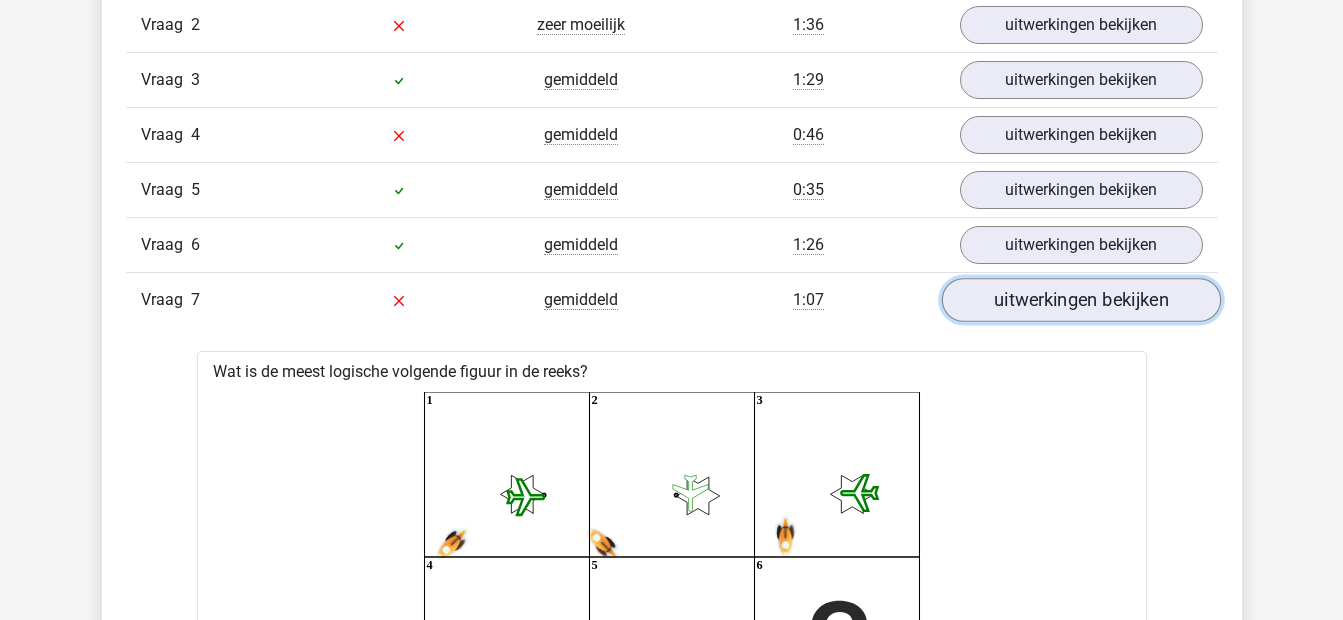 click on "uitwerkingen bekijken" at bounding box center [1080, 301] 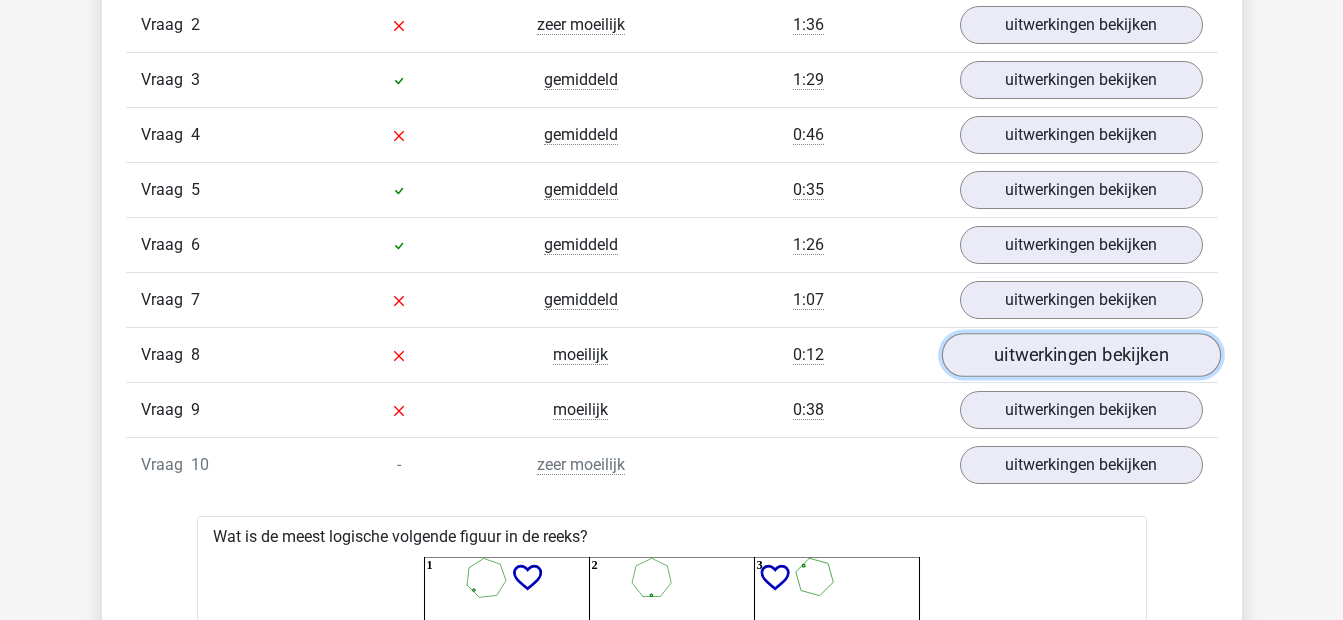 click on "uitwerkingen bekijken" at bounding box center (1080, 356) 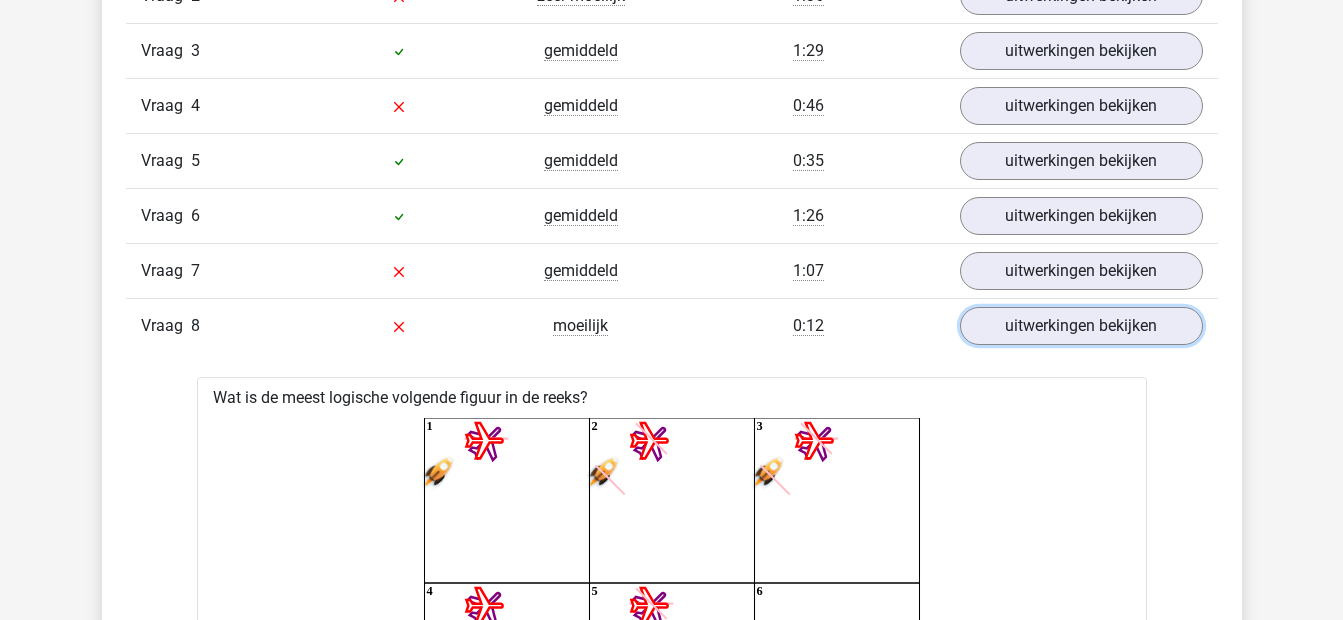 scroll, scrollTop: 1433, scrollLeft: 0, axis: vertical 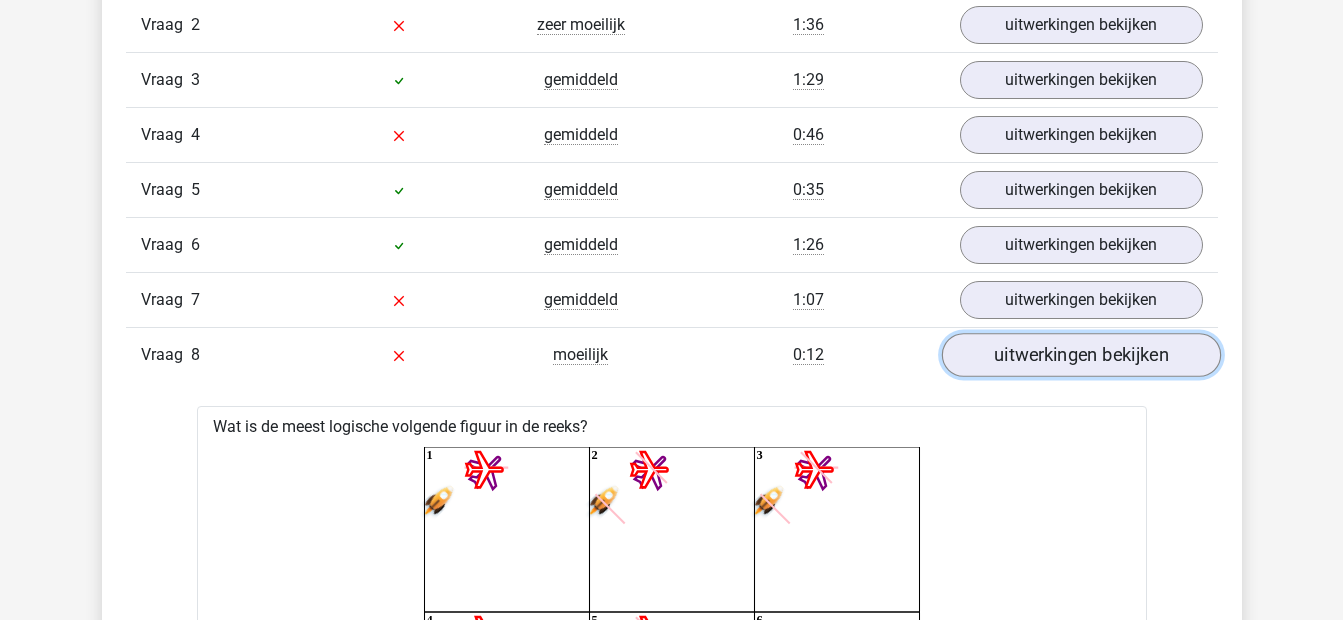 click on "uitwerkingen bekijken" at bounding box center (1080, 356) 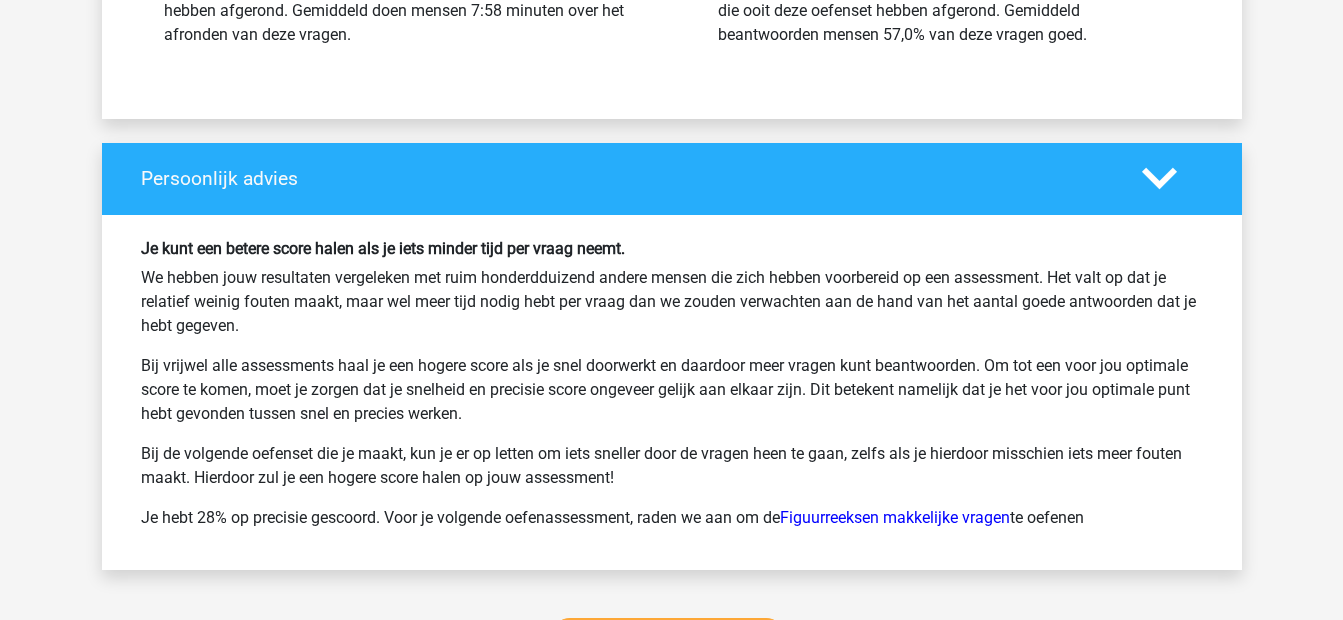 scroll, scrollTop: 4366, scrollLeft: 0, axis: vertical 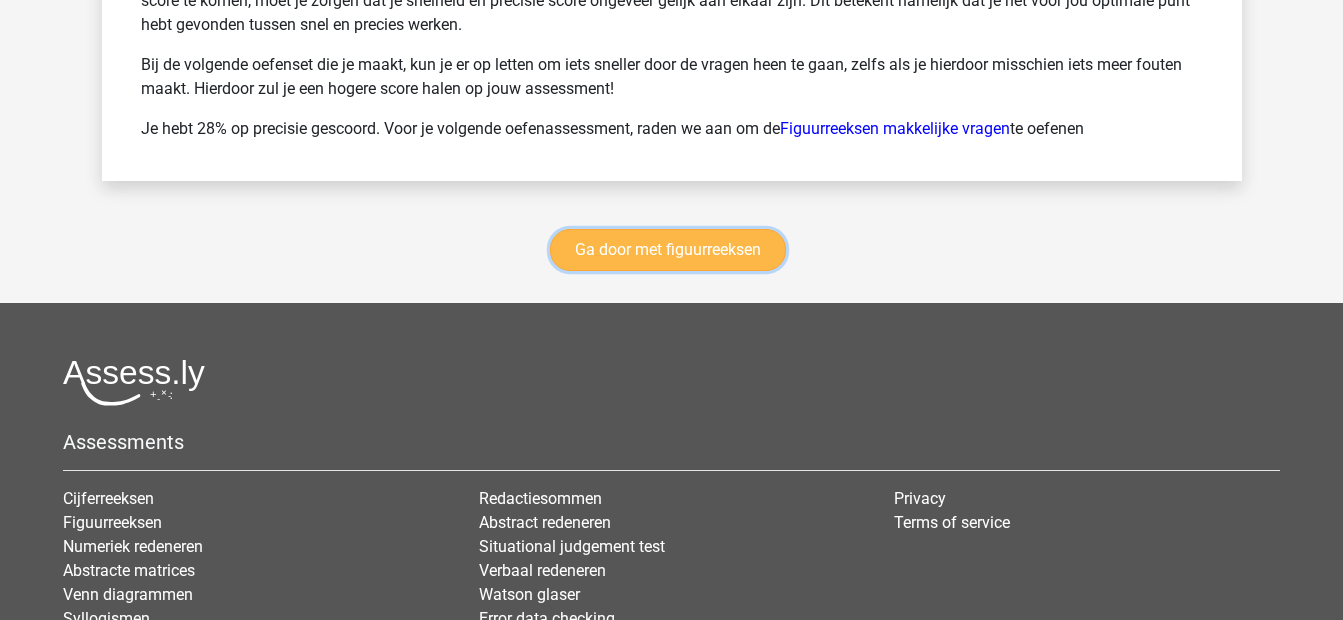click on "Ga door met figuurreeksen" at bounding box center [668, 250] 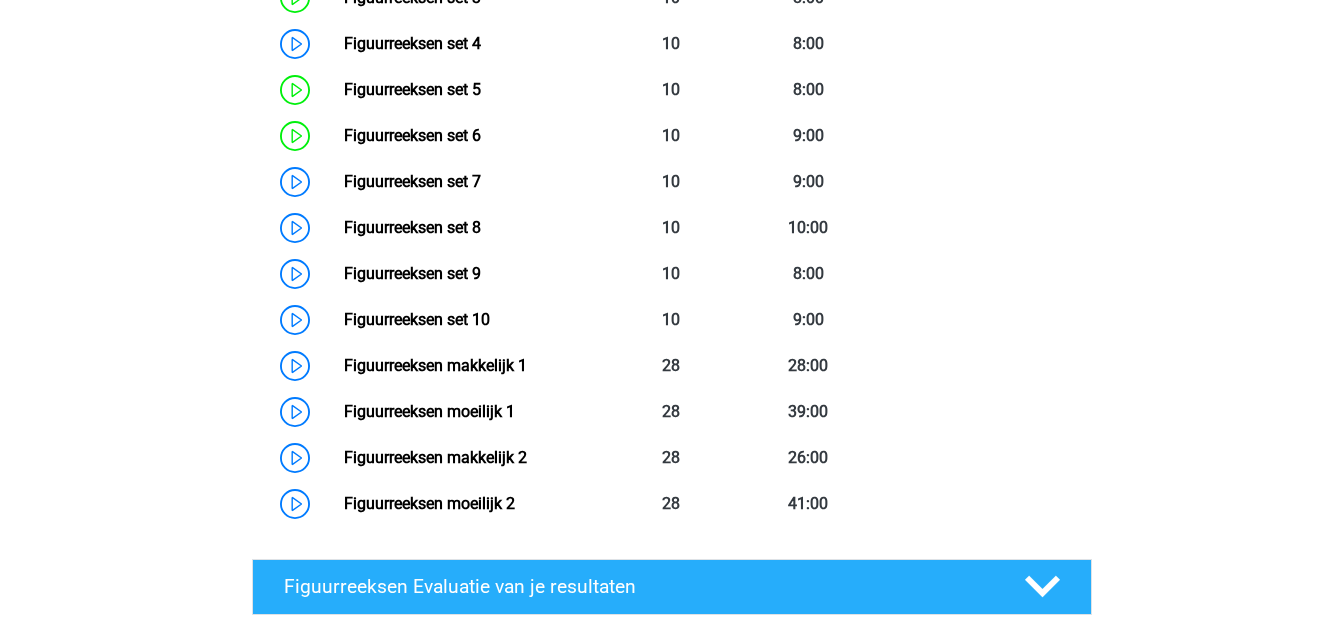 scroll, scrollTop: 1136, scrollLeft: 0, axis: vertical 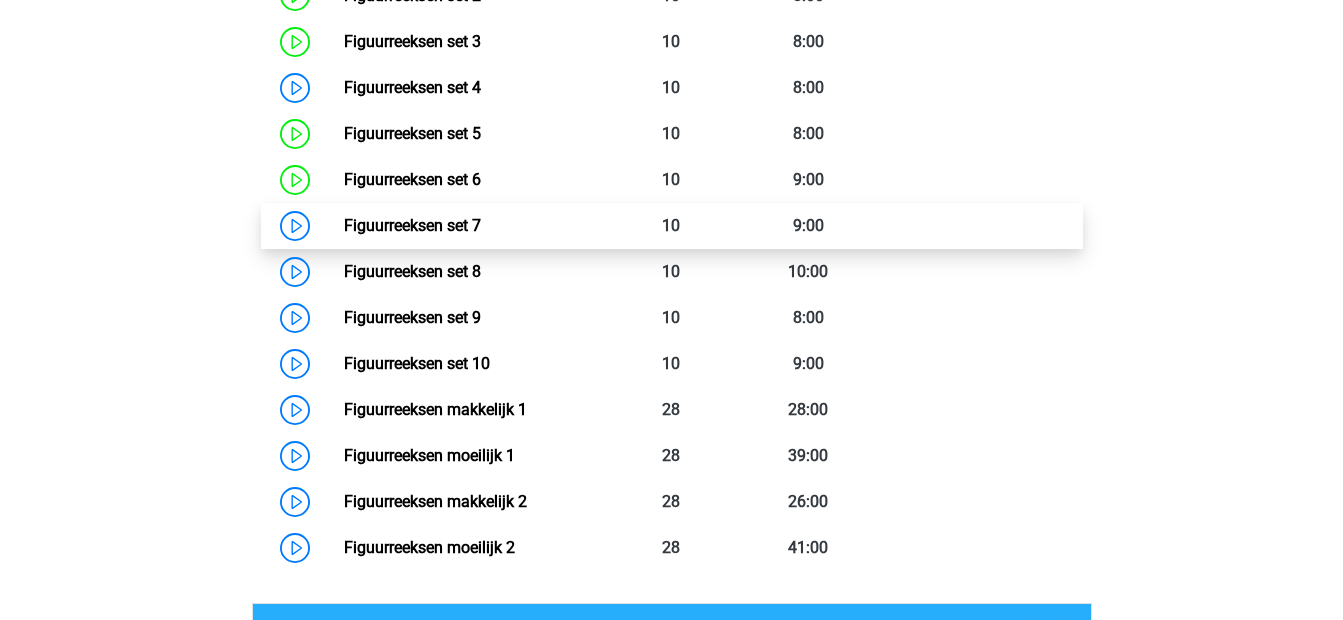 click on "Figuurreeksen
set 7" at bounding box center (412, 225) 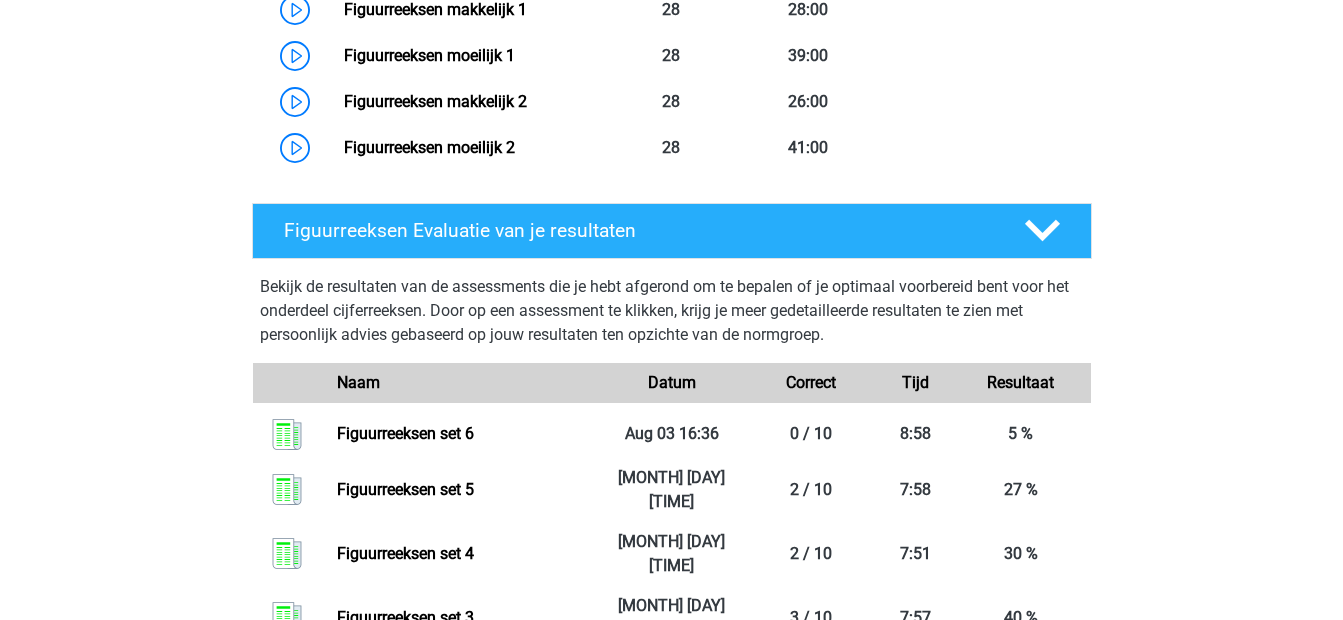 scroll, scrollTop: 1136, scrollLeft: 0, axis: vertical 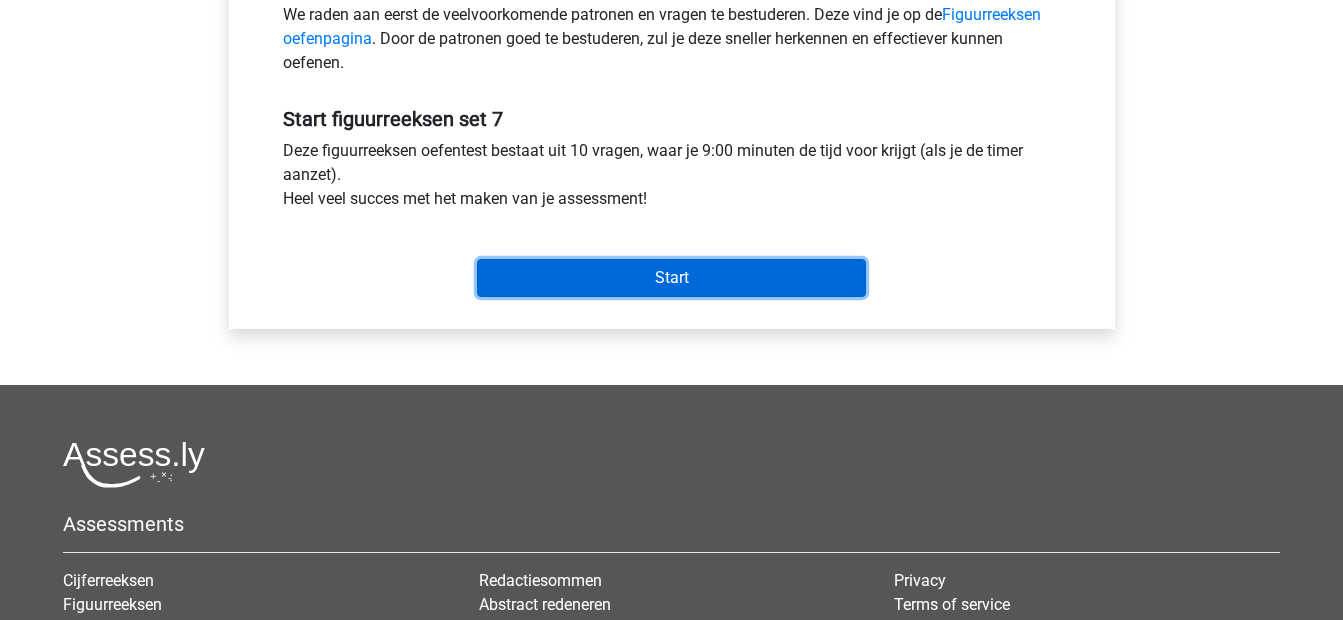 click on "Start" at bounding box center [671, 278] 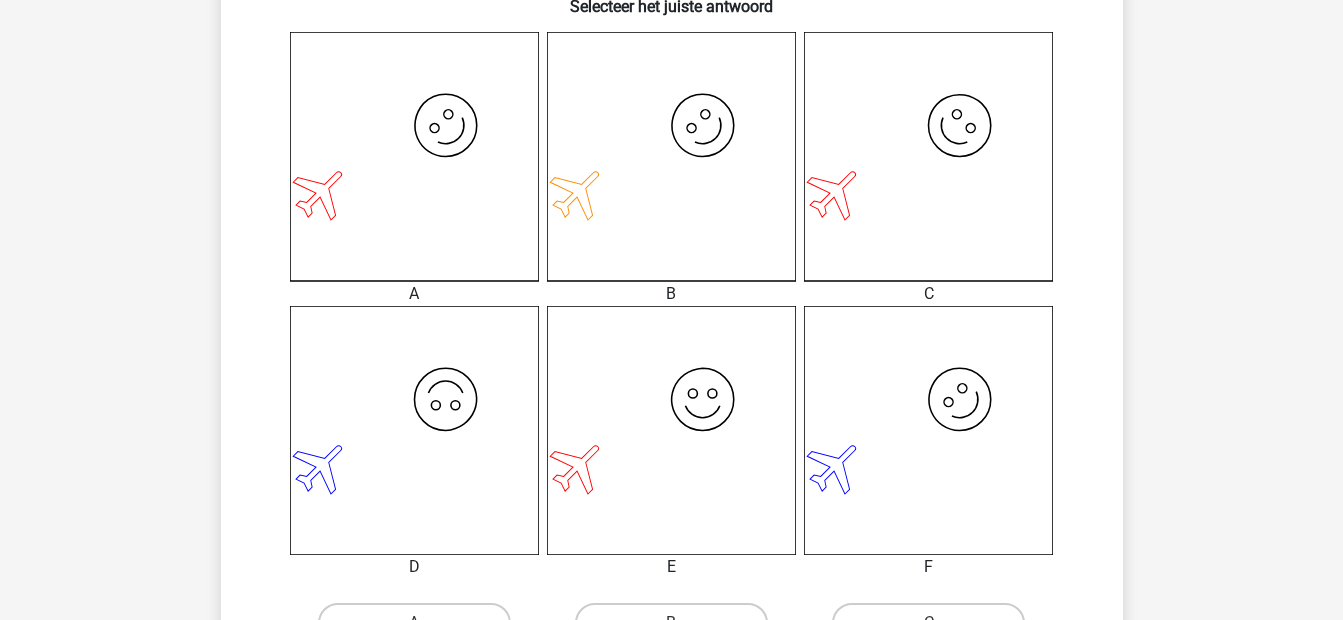 scroll, scrollTop: 800, scrollLeft: 0, axis: vertical 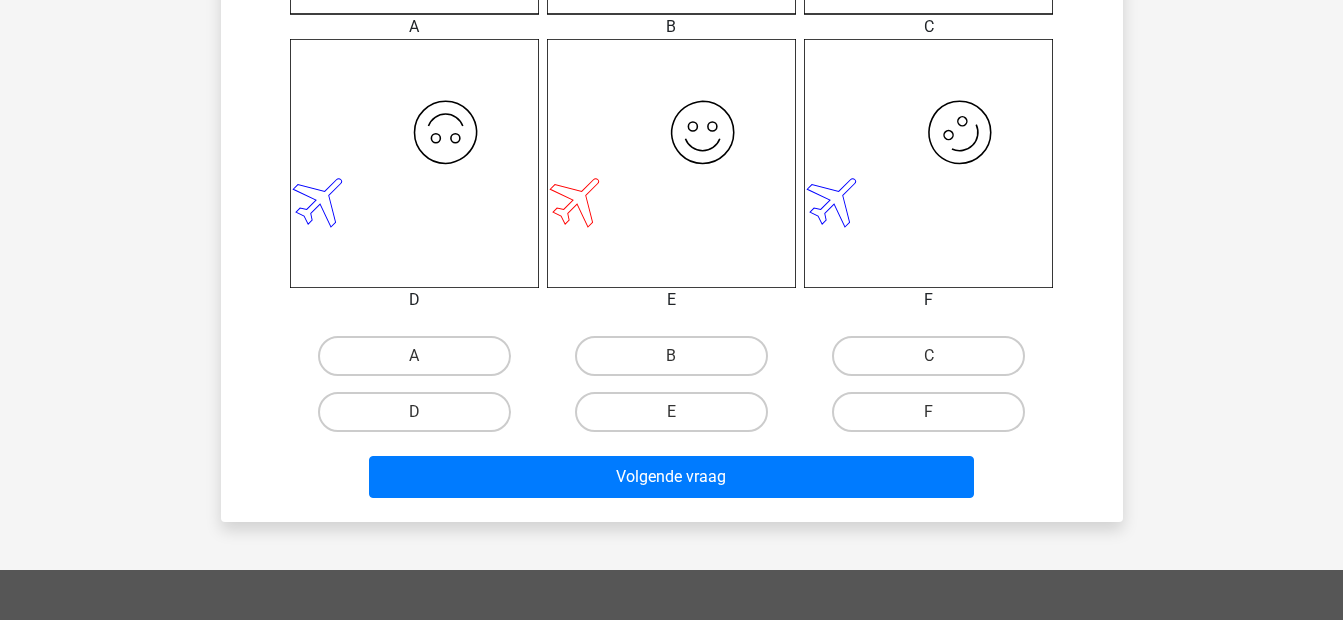 click on "A" at bounding box center (420, 362) 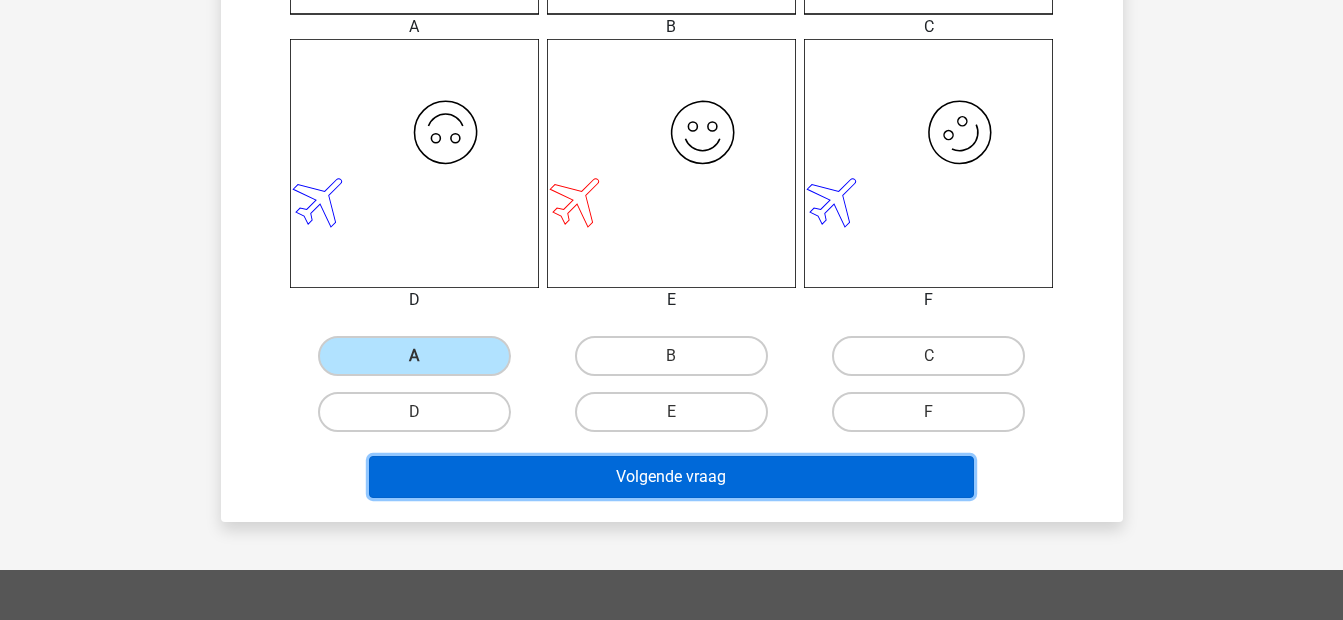 click on "Volgende vraag" at bounding box center (671, 477) 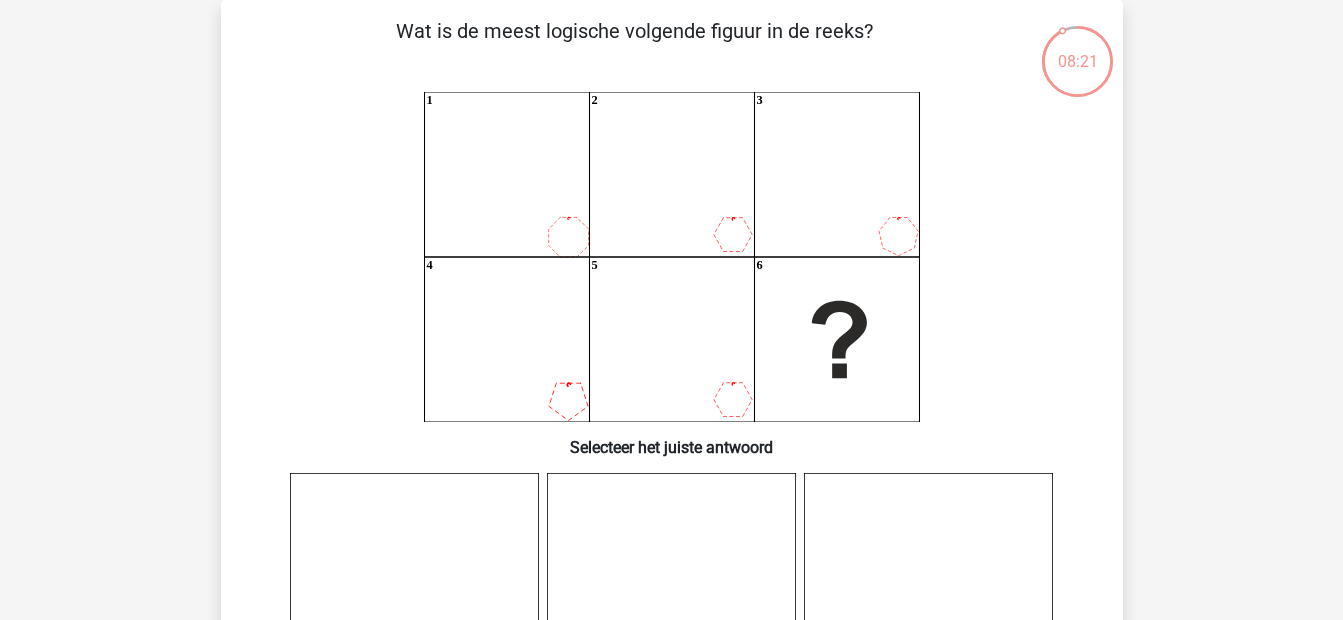 scroll, scrollTop: 0, scrollLeft: 0, axis: both 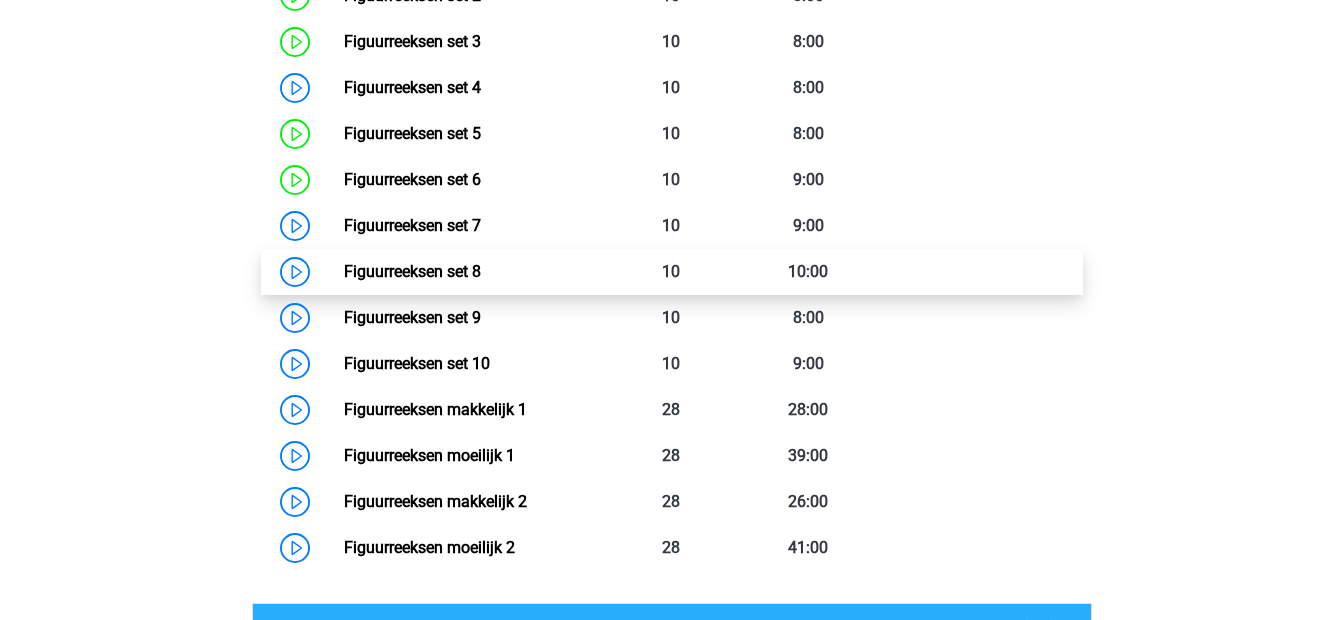 click on "Figuurreeksen
set 8" at bounding box center [412, 271] 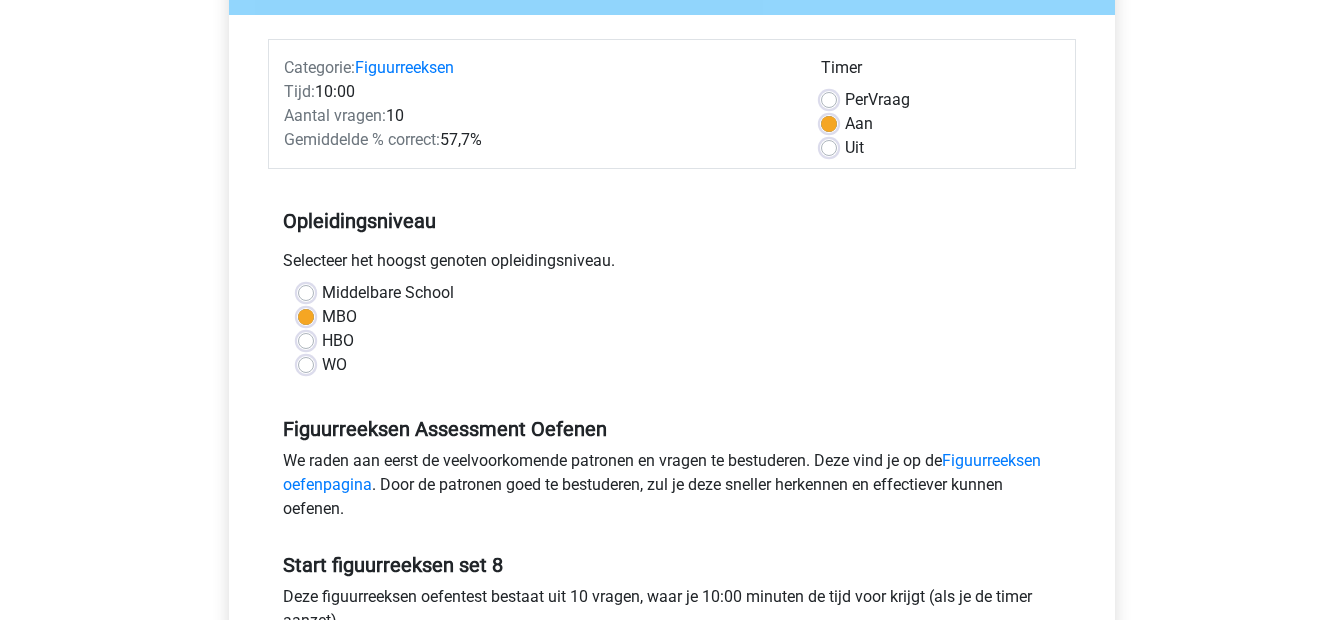 scroll, scrollTop: 667, scrollLeft: 0, axis: vertical 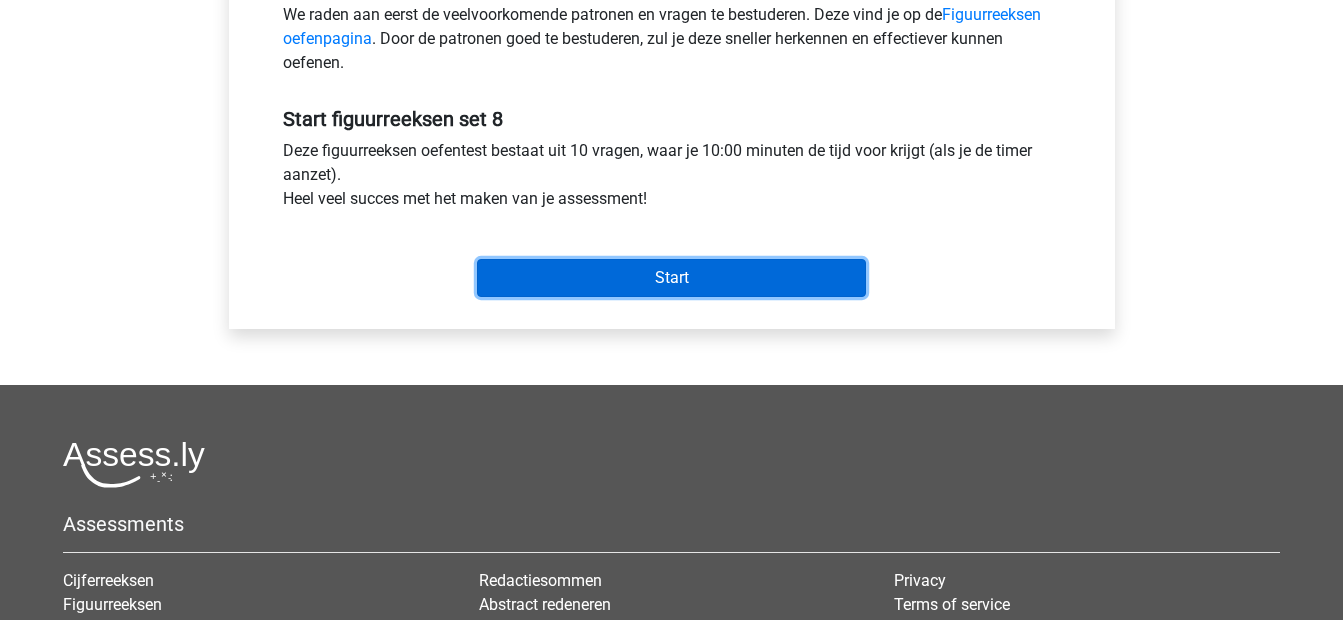 click on "Start" at bounding box center (671, 278) 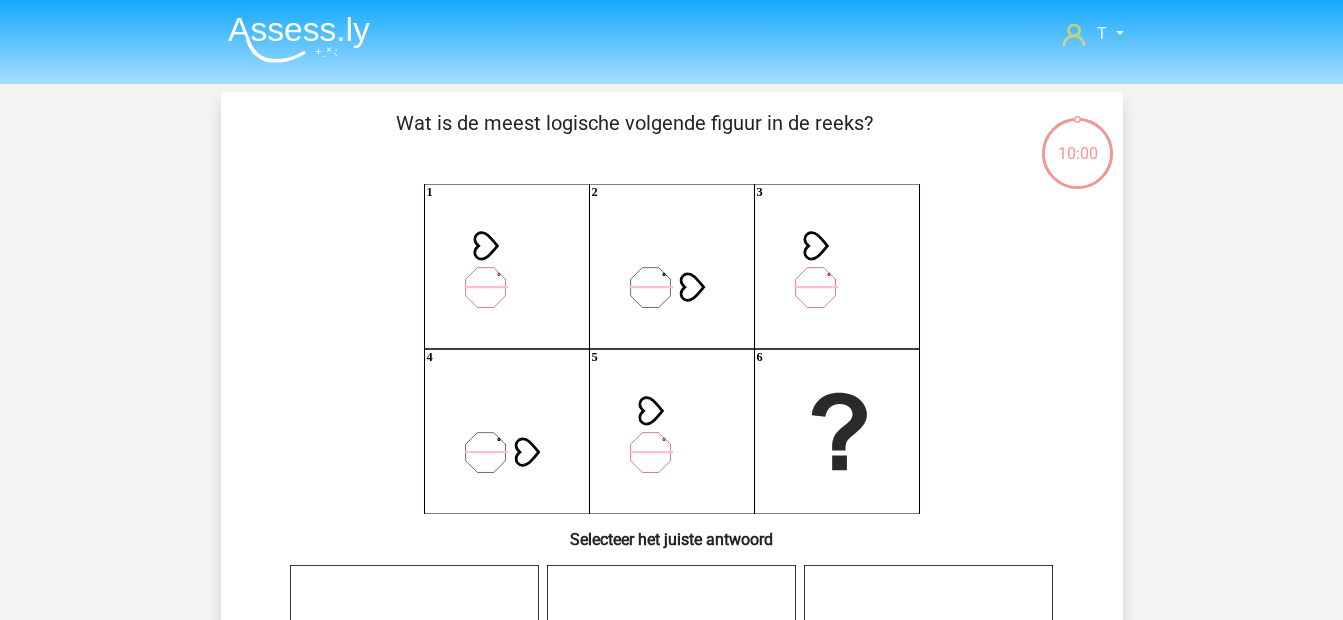 scroll, scrollTop: 0, scrollLeft: 0, axis: both 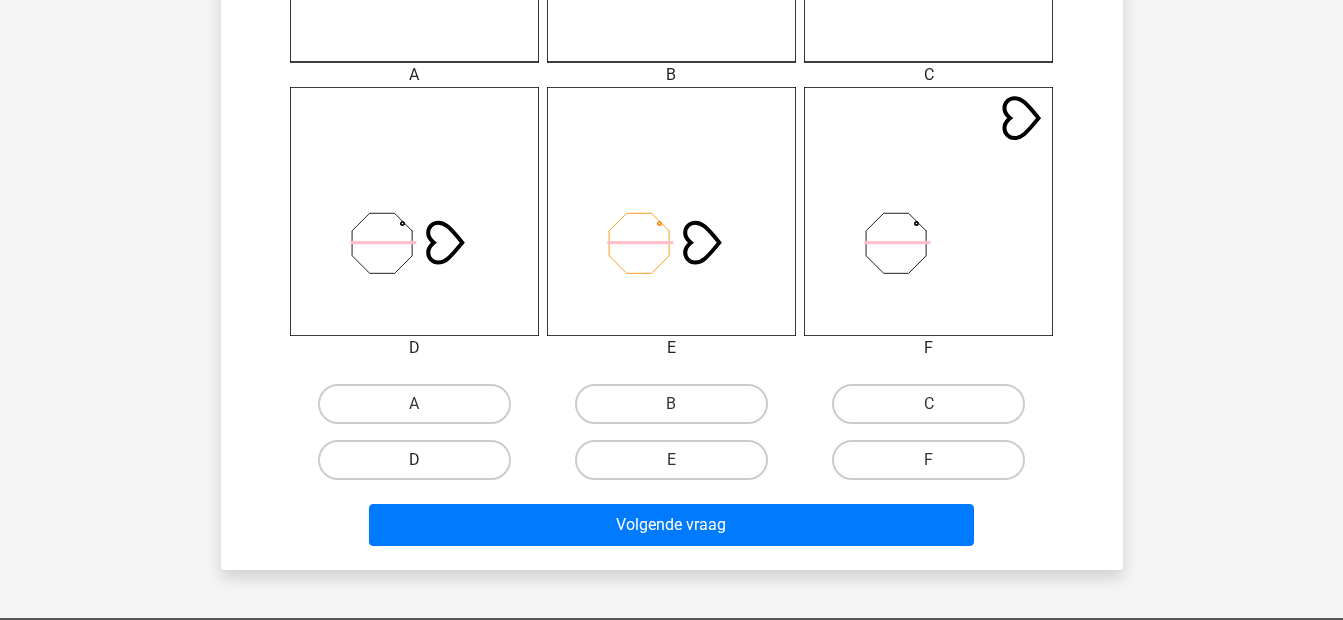 click on "D" at bounding box center [414, 460] 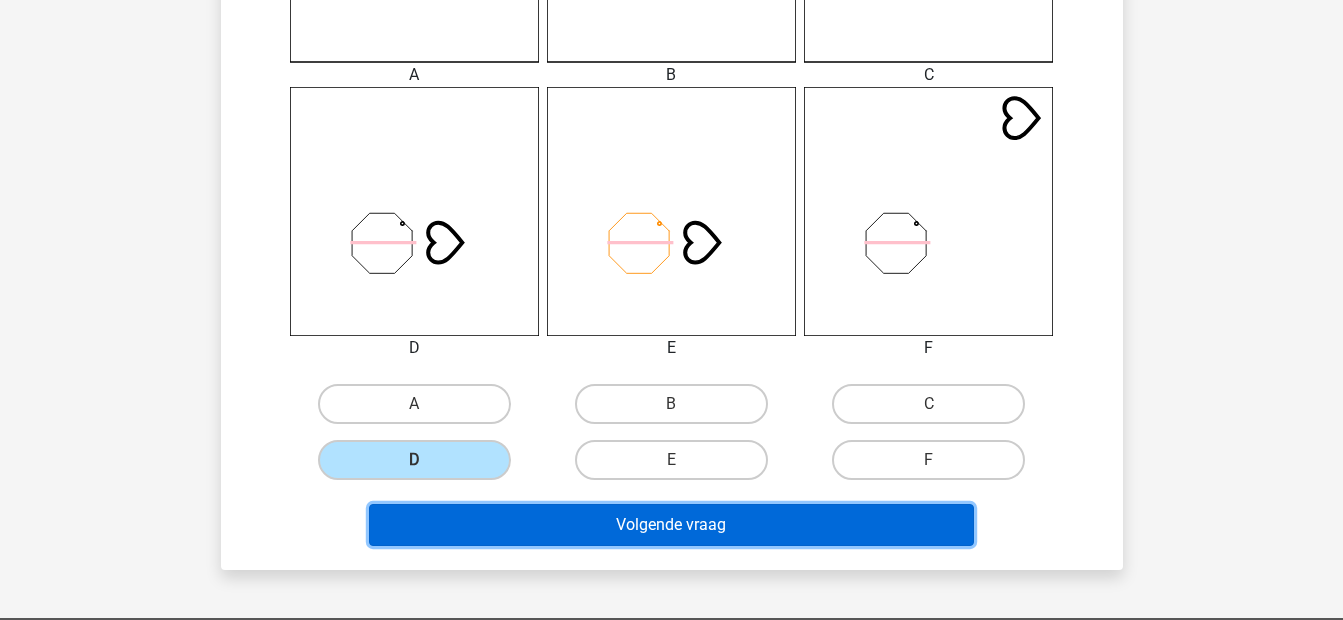 click on "Volgende vraag" at bounding box center [671, 525] 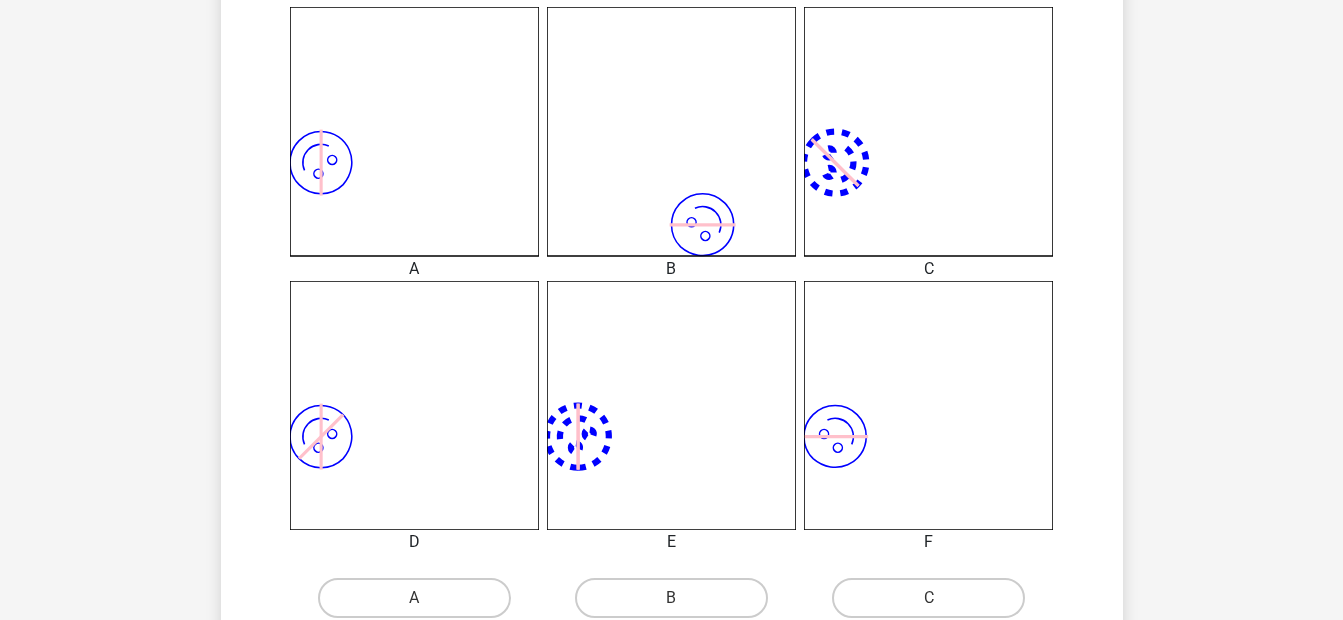scroll, scrollTop: 626, scrollLeft: 0, axis: vertical 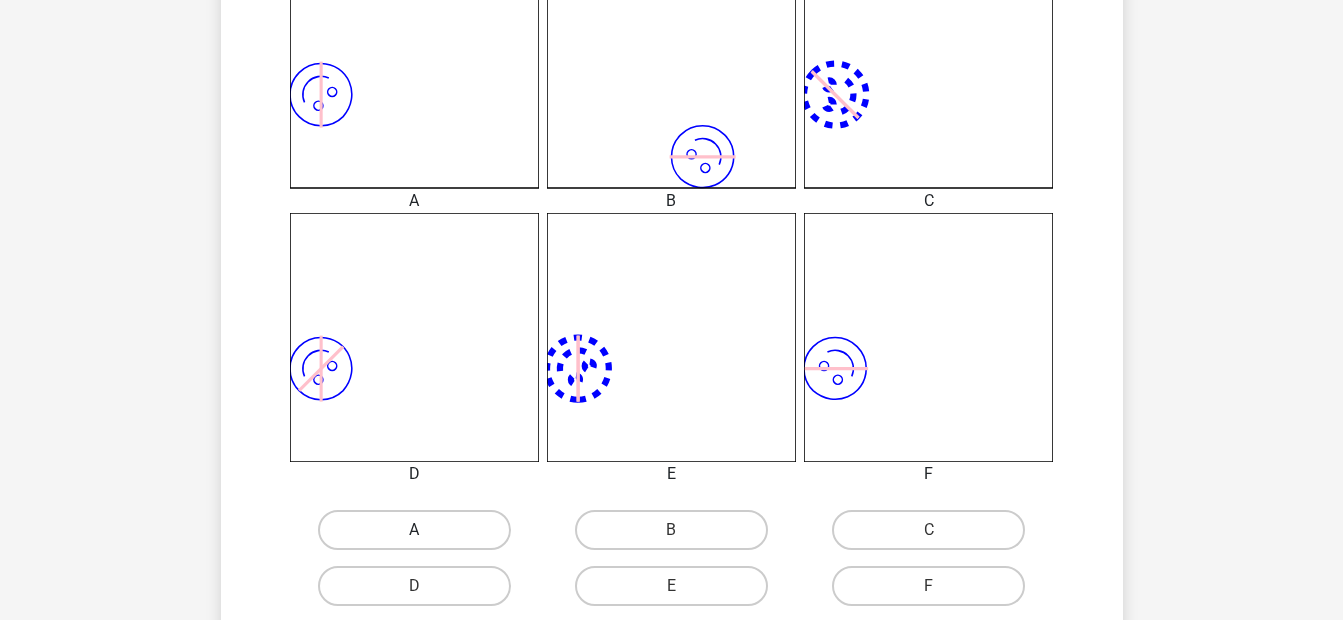 click on "A" at bounding box center (414, 530) 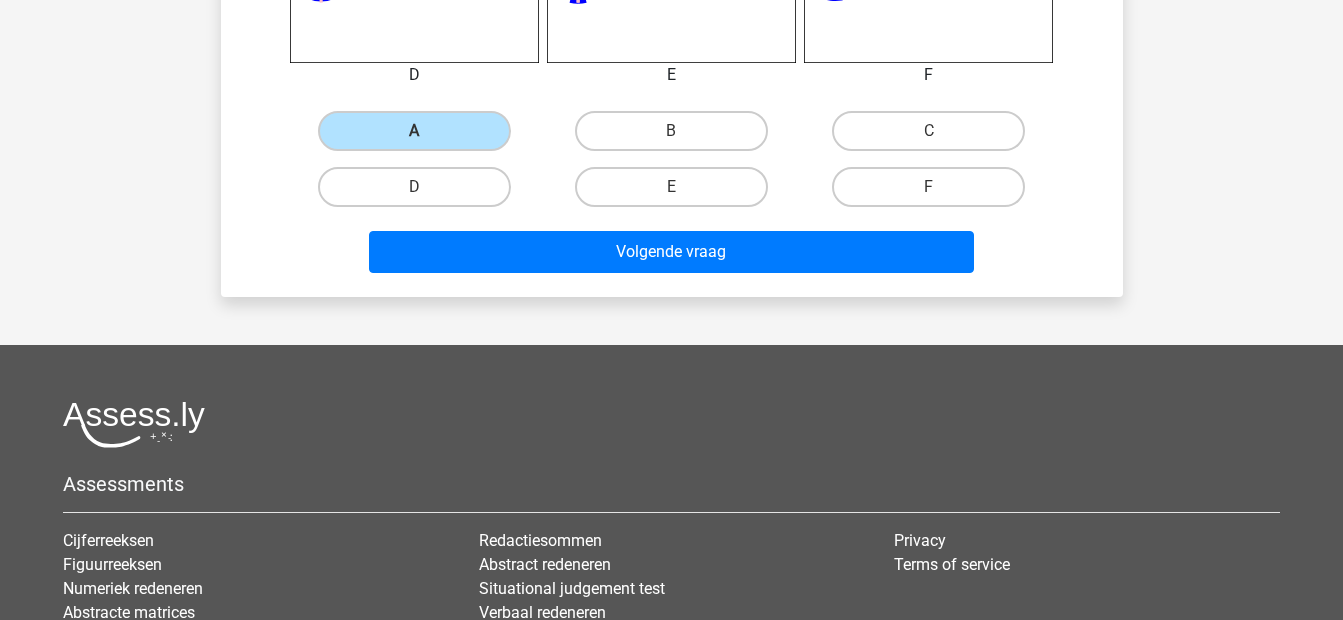 scroll, scrollTop: 1026, scrollLeft: 0, axis: vertical 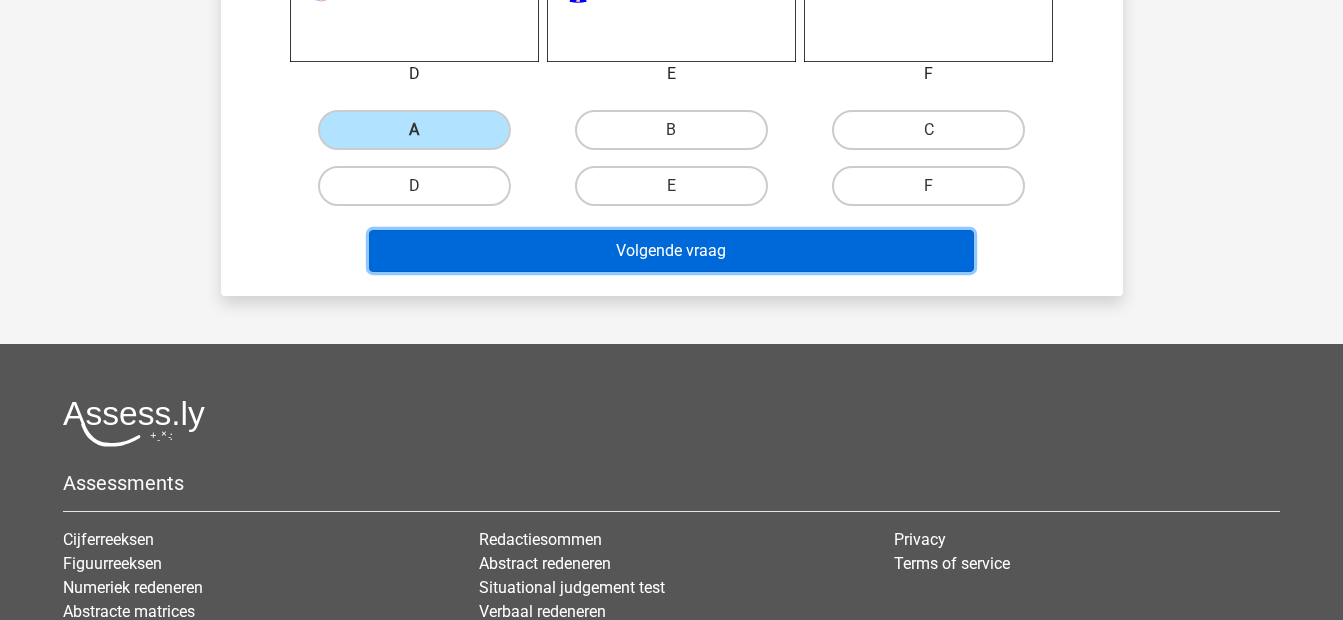 click on "Volgende vraag" at bounding box center [671, 251] 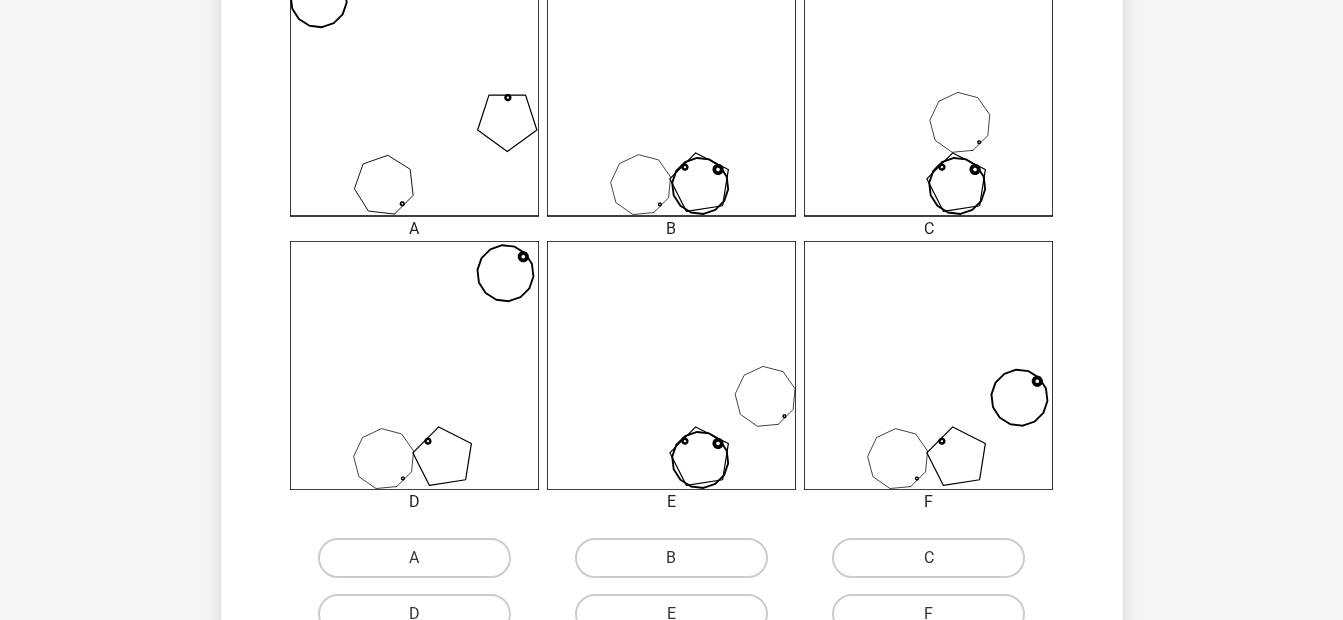 scroll, scrollTop: 626, scrollLeft: 0, axis: vertical 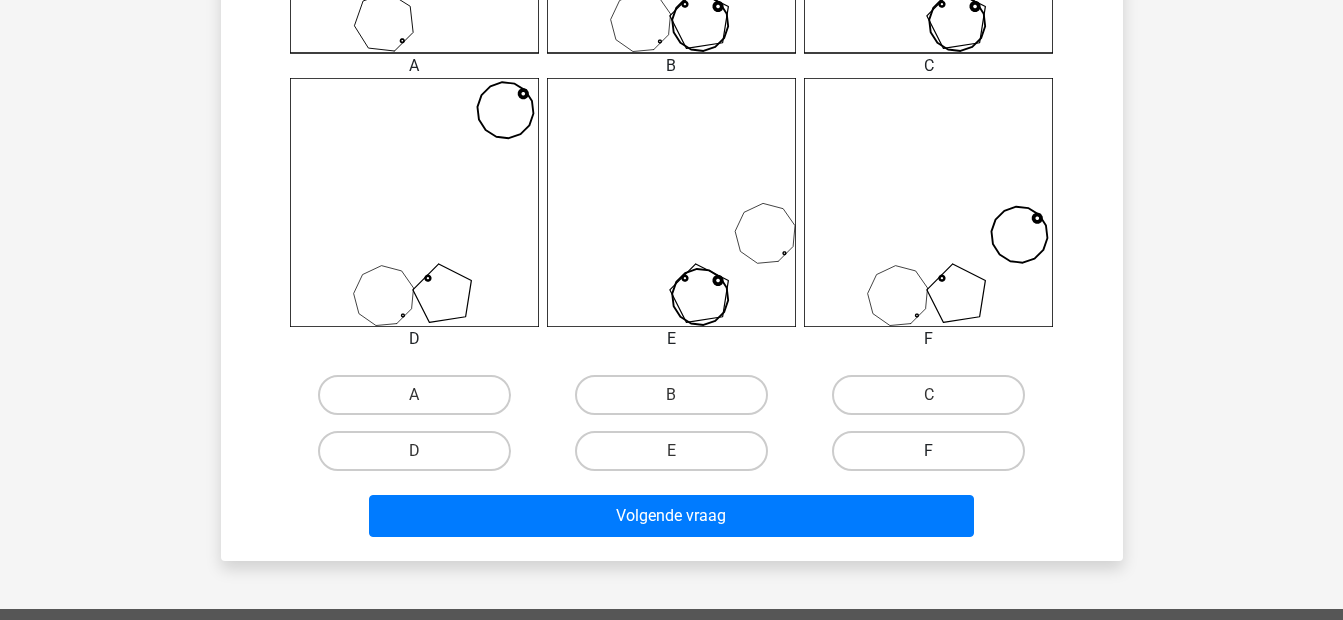 click on "F" at bounding box center (928, 451) 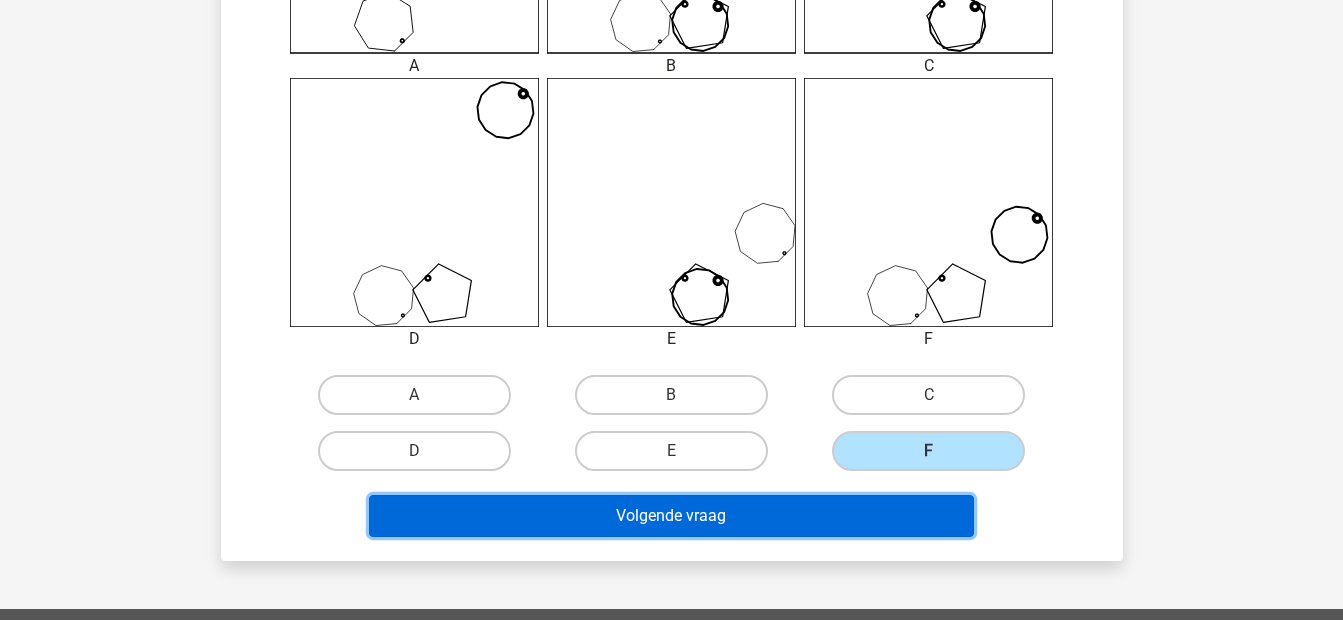 click on "Volgende vraag" at bounding box center [671, 516] 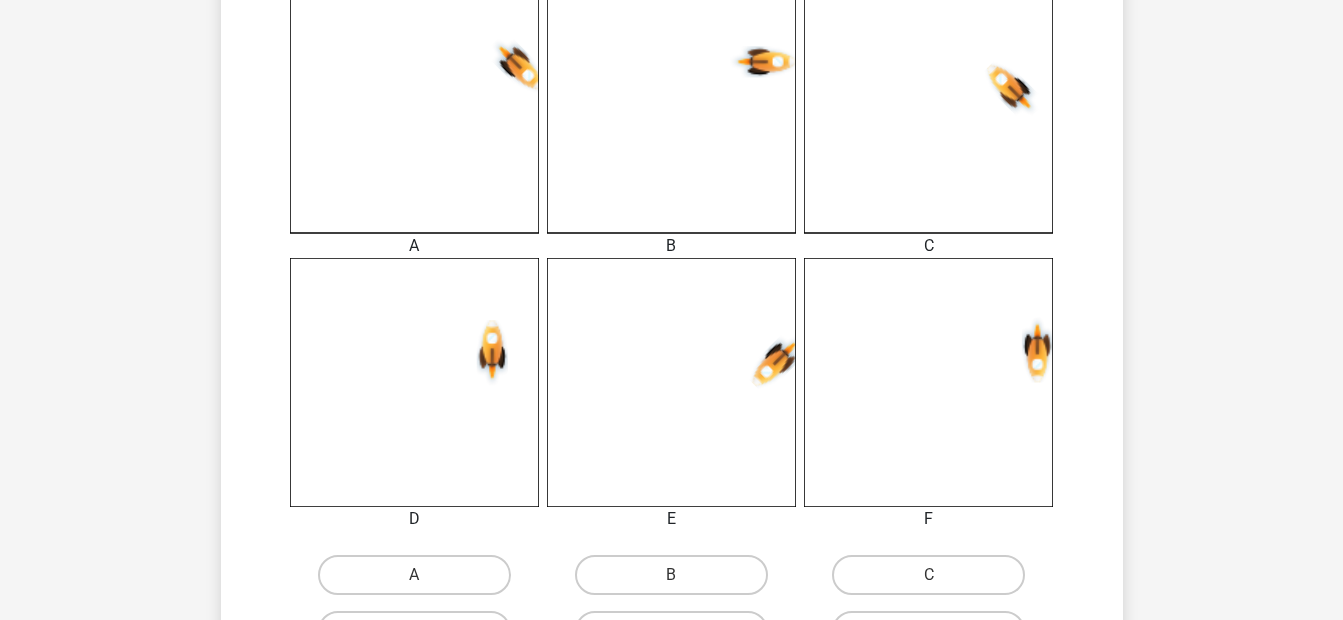 scroll, scrollTop: 626, scrollLeft: 0, axis: vertical 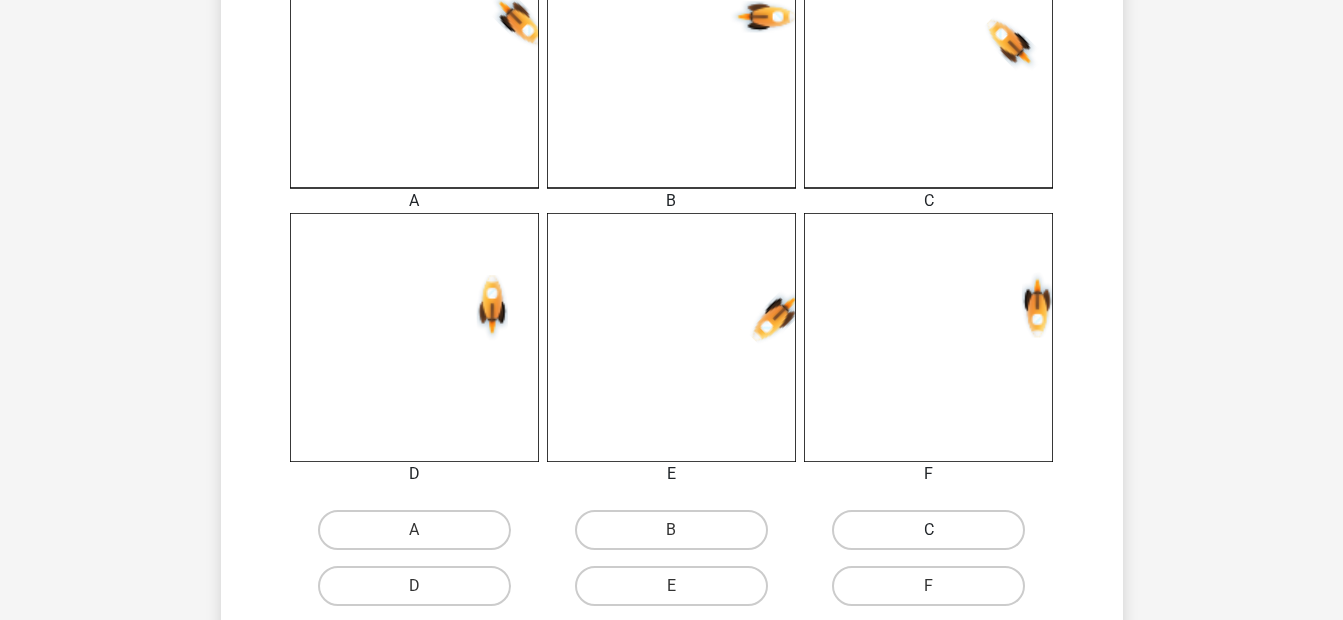 click on "C" at bounding box center [928, 530] 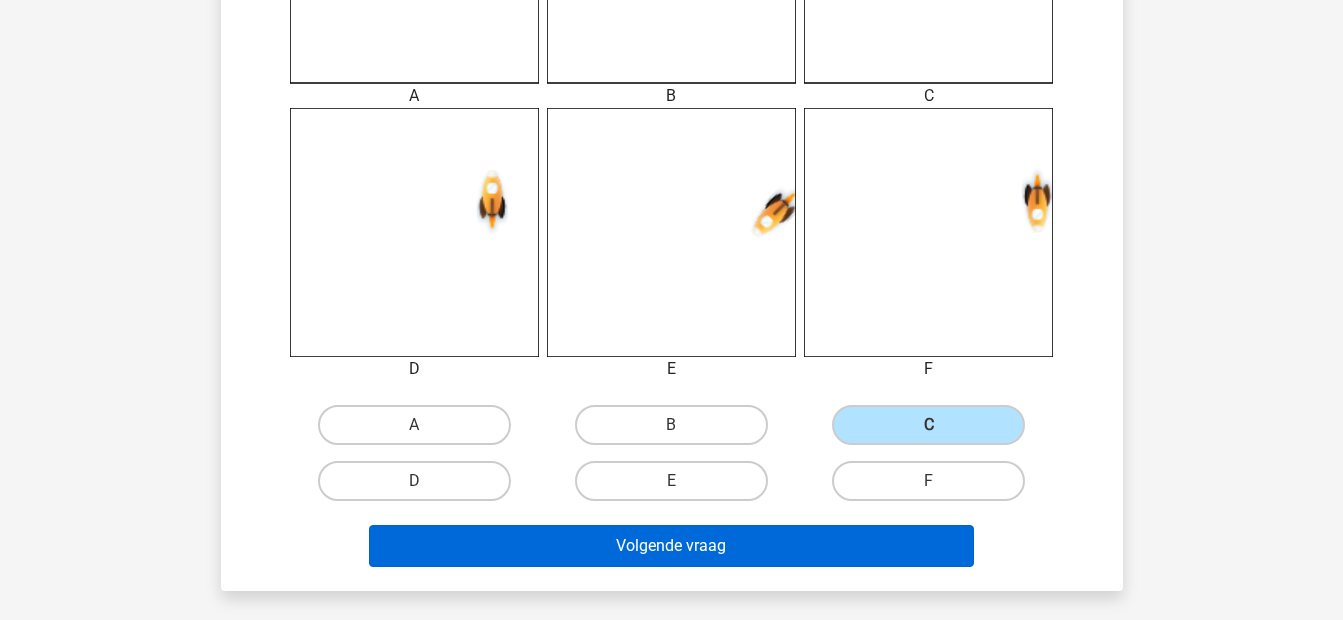 scroll, scrollTop: 759, scrollLeft: 0, axis: vertical 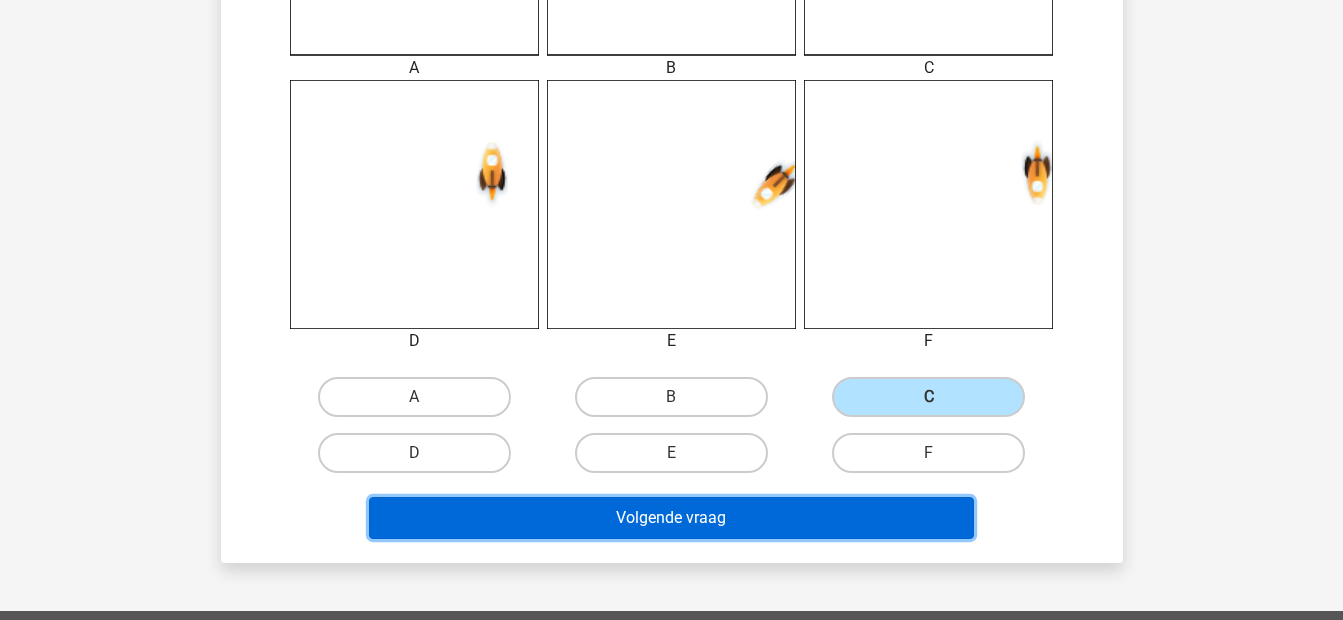 click on "Volgende vraag" at bounding box center (671, 518) 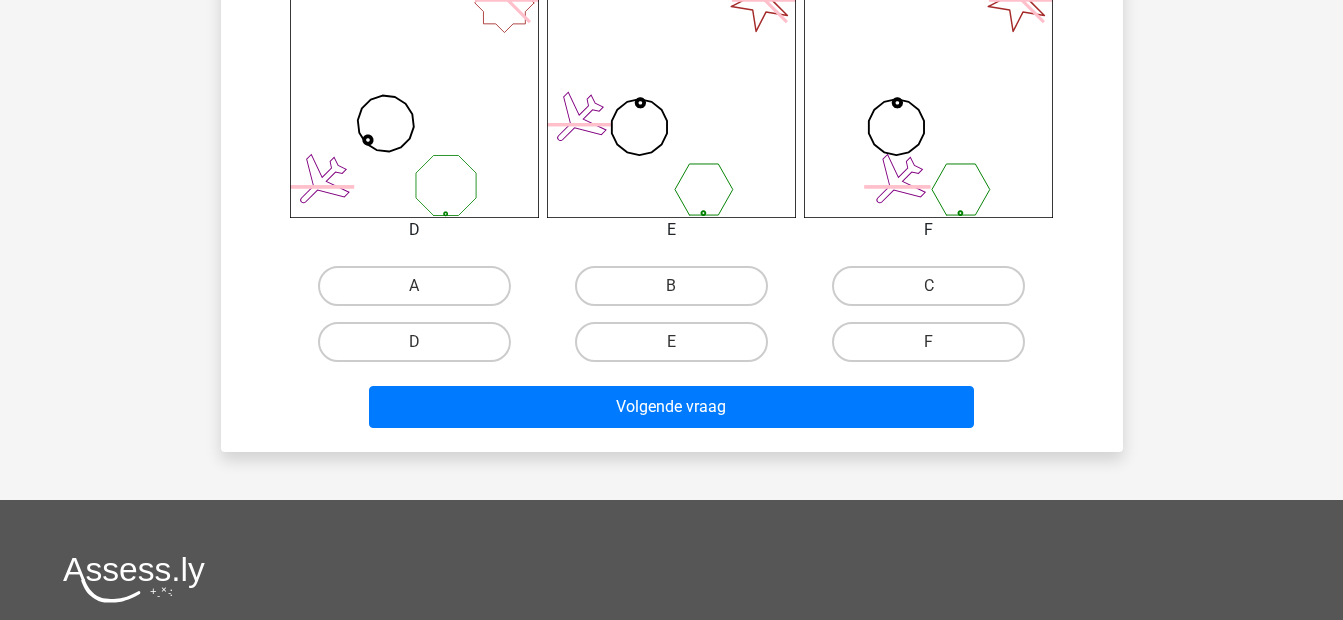 scroll, scrollTop: 892, scrollLeft: 0, axis: vertical 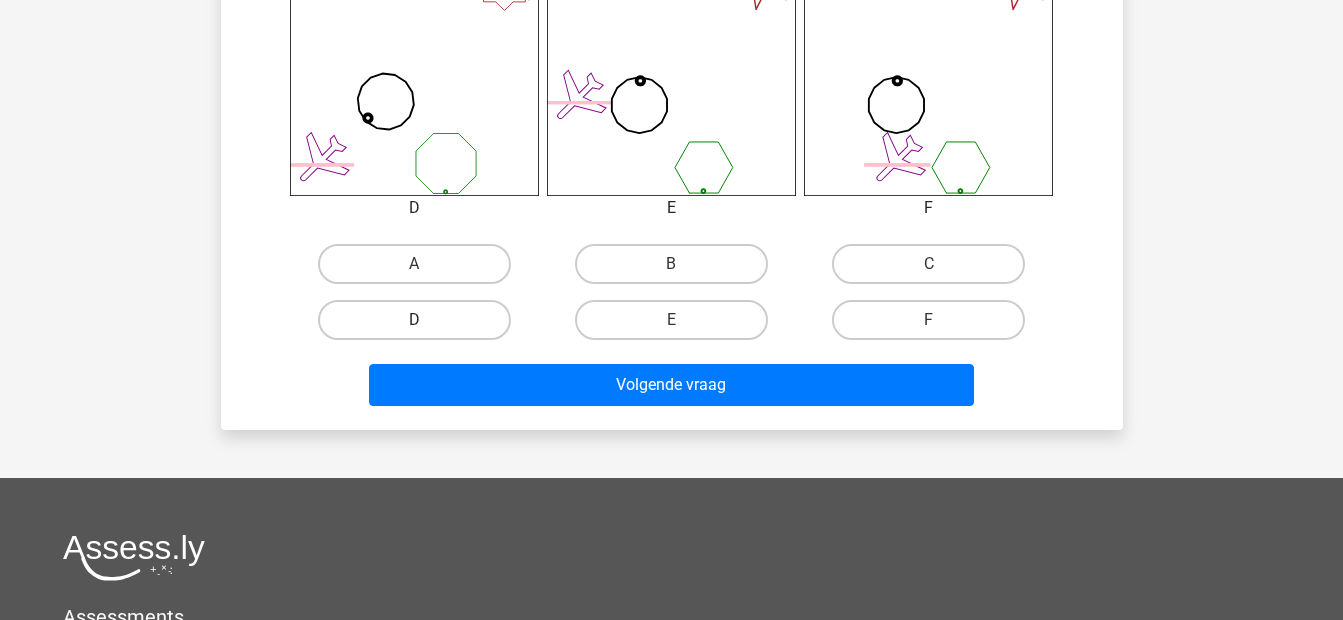 click on "D" at bounding box center (414, 320) 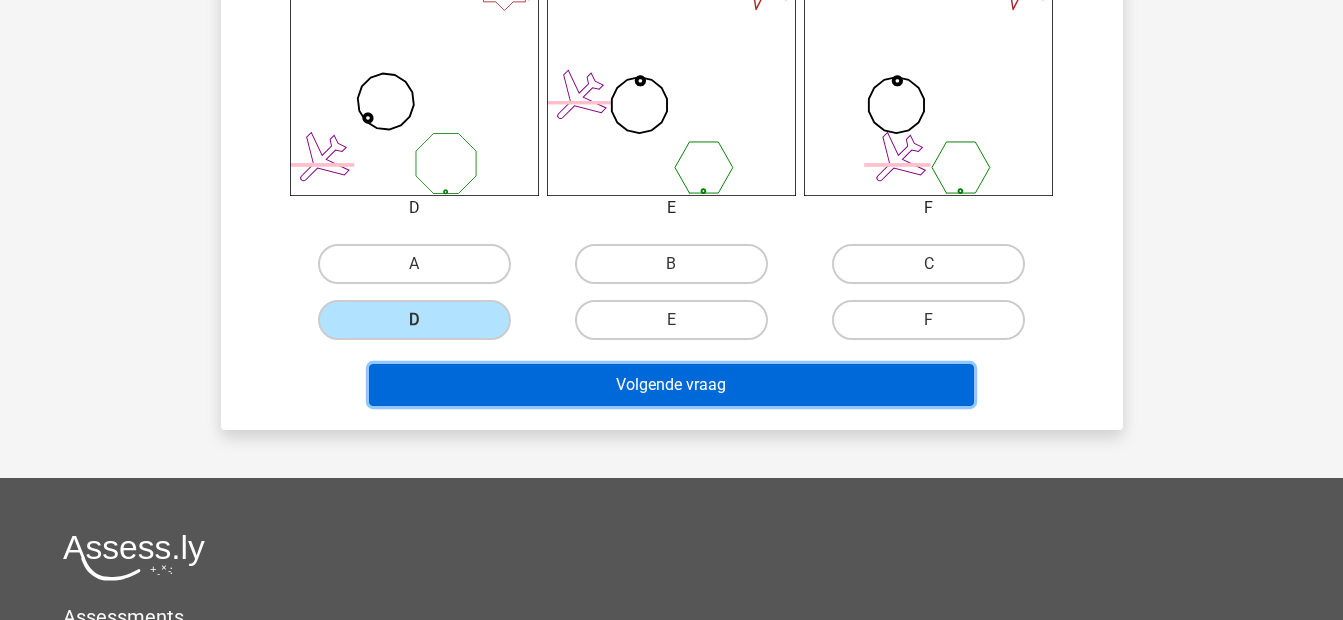 click on "Volgende vraag" at bounding box center [671, 385] 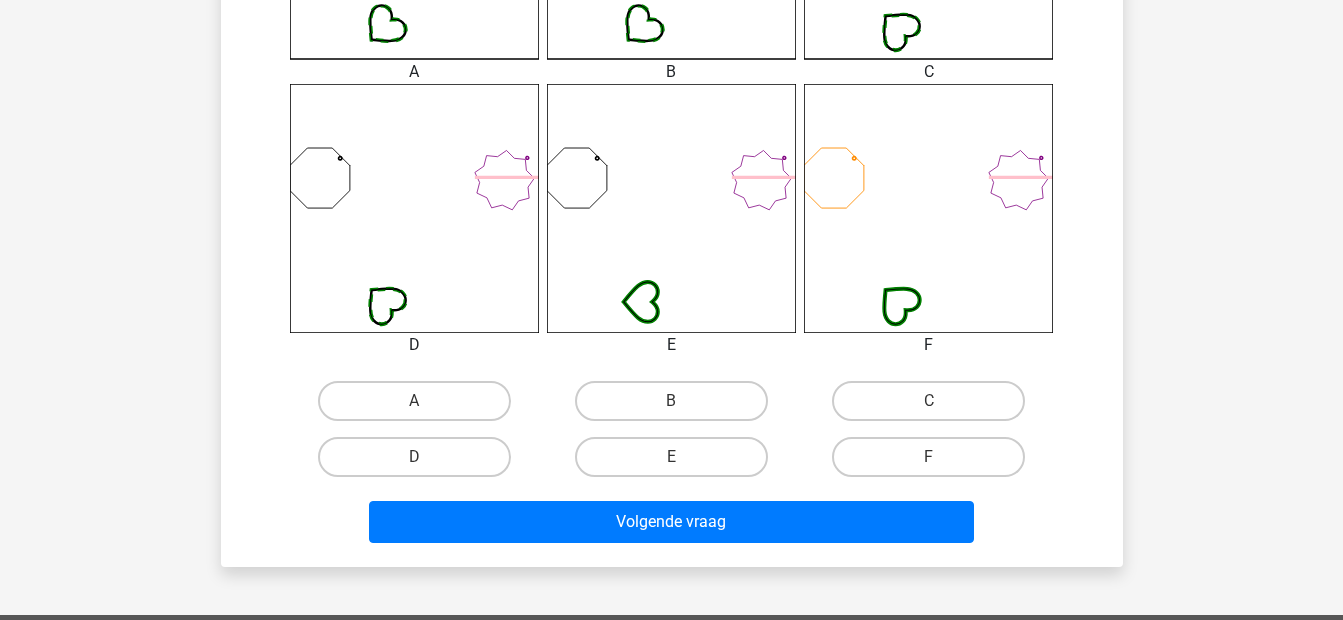 scroll, scrollTop: 759, scrollLeft: 0, axis: vertical 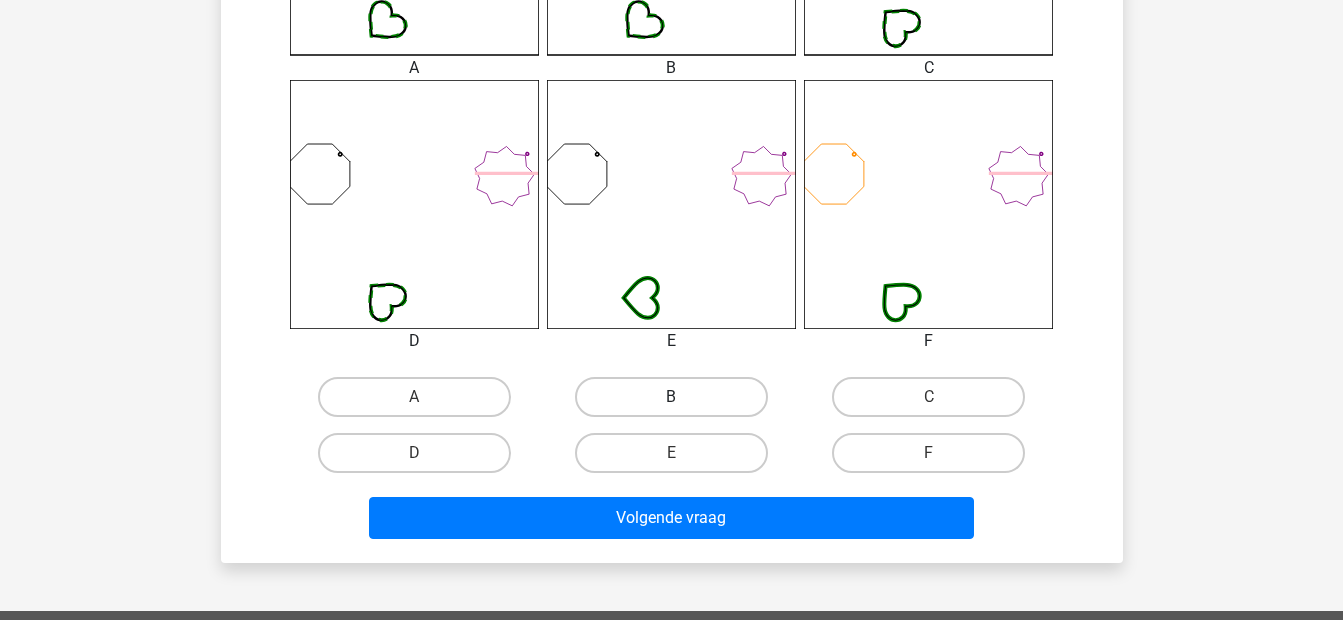 click on "B" at bounding box center [671, 397] 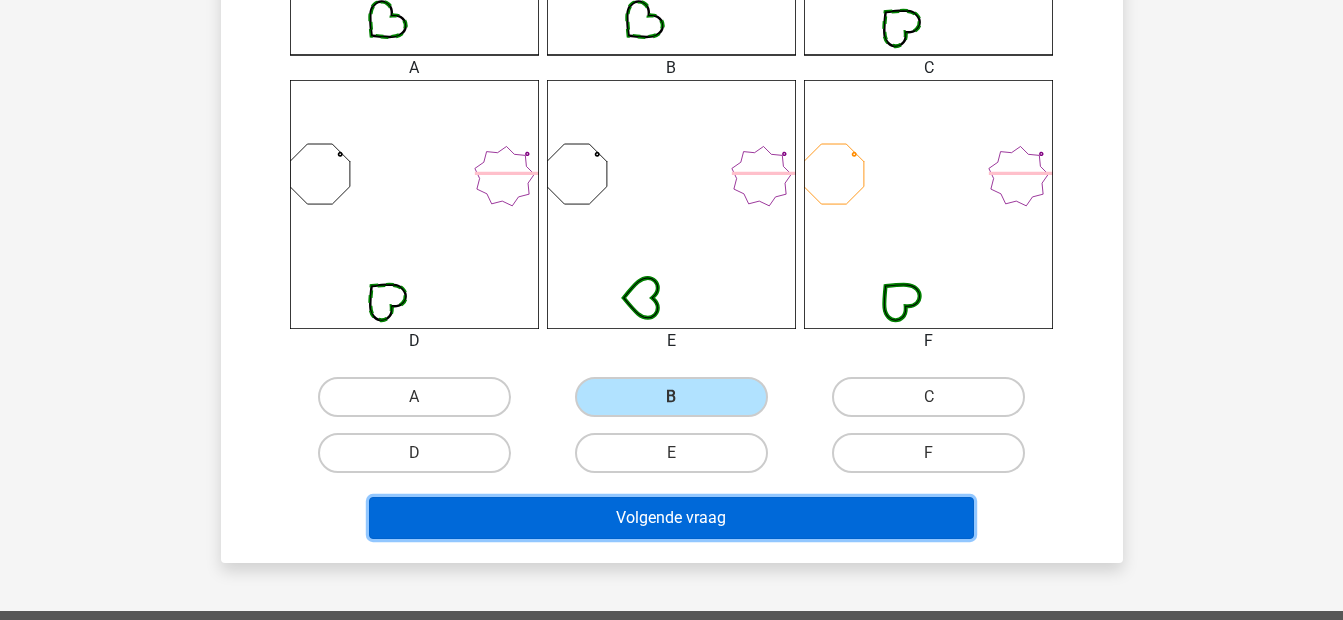 click on "Volgende vraag" at bounding box center [671, 518] 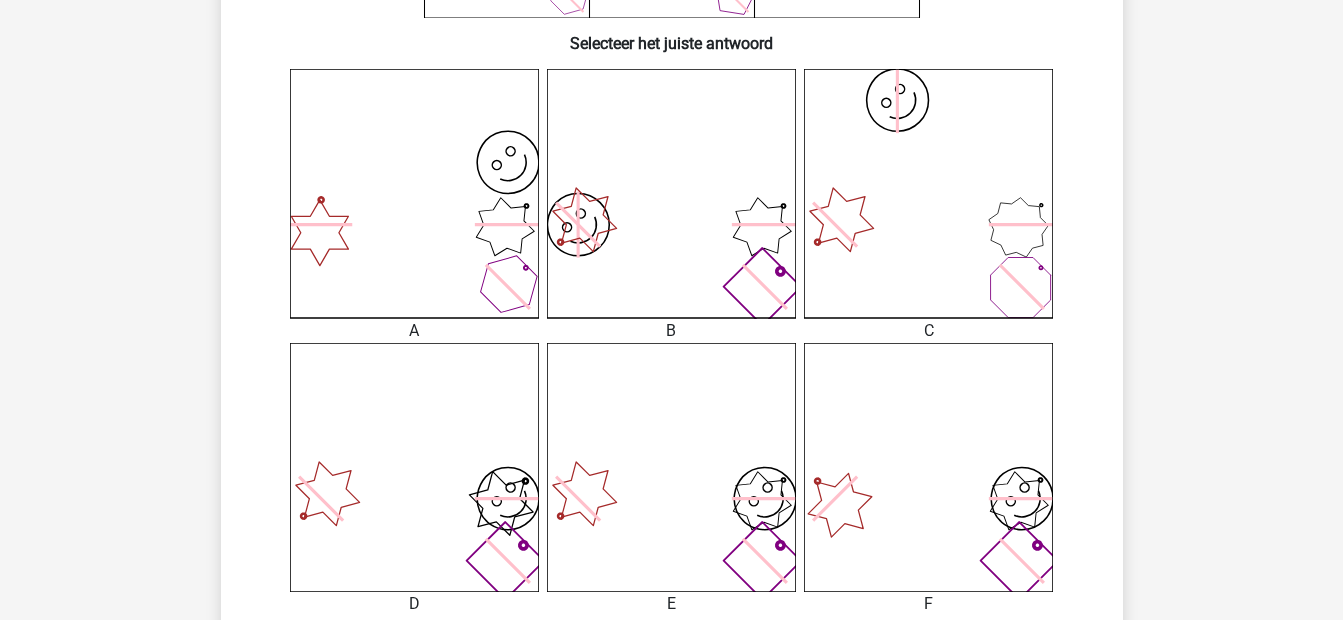 scroll, scrollTop: 759, scrollLeft: 0, axis: vertical 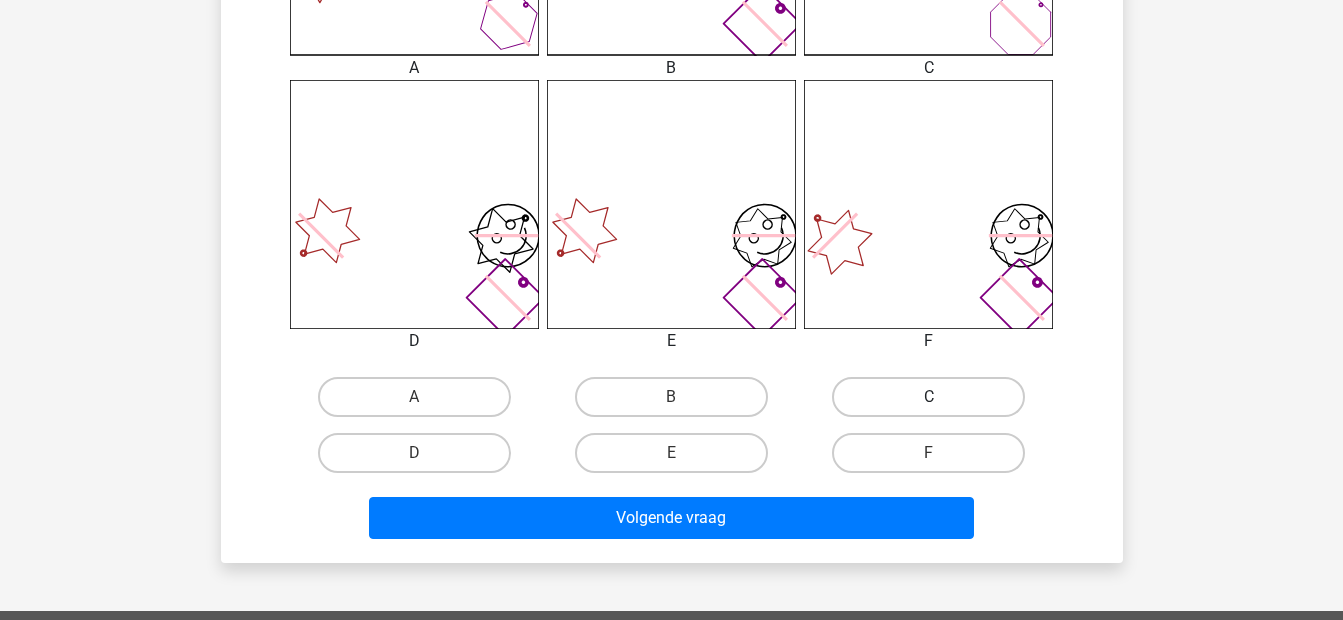 click on "C" at bounding box center [928, 397] 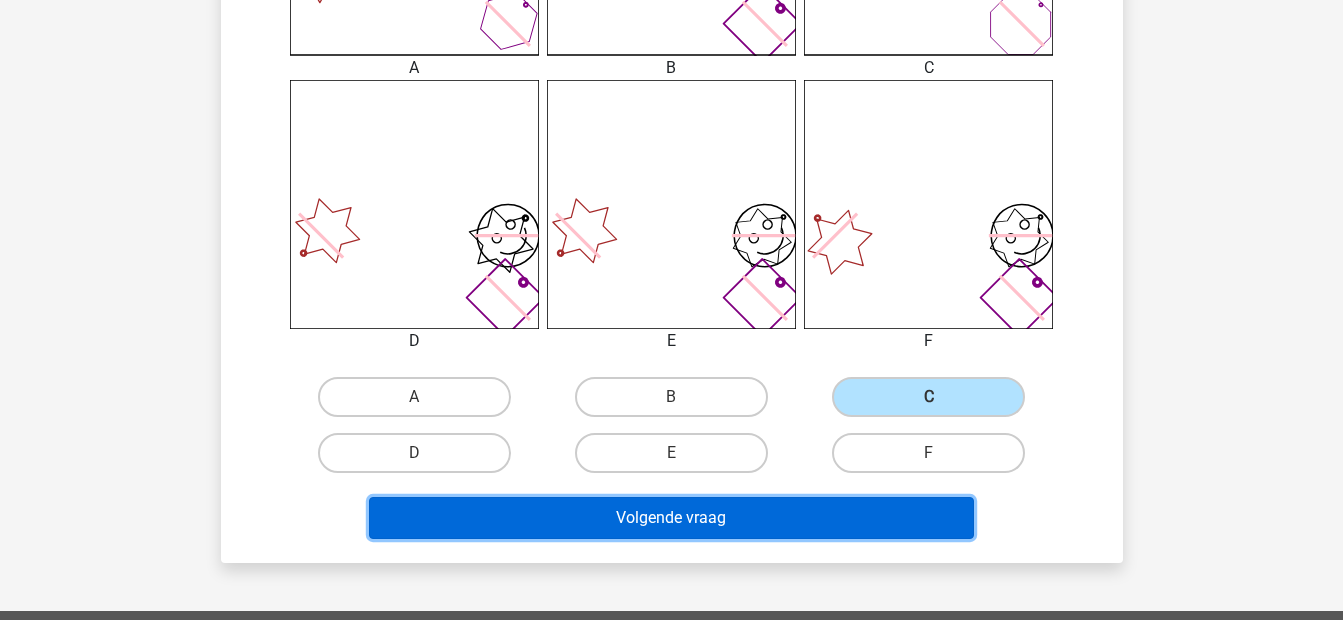 click on "Volgende vraag" at bounding box center (671, 518) 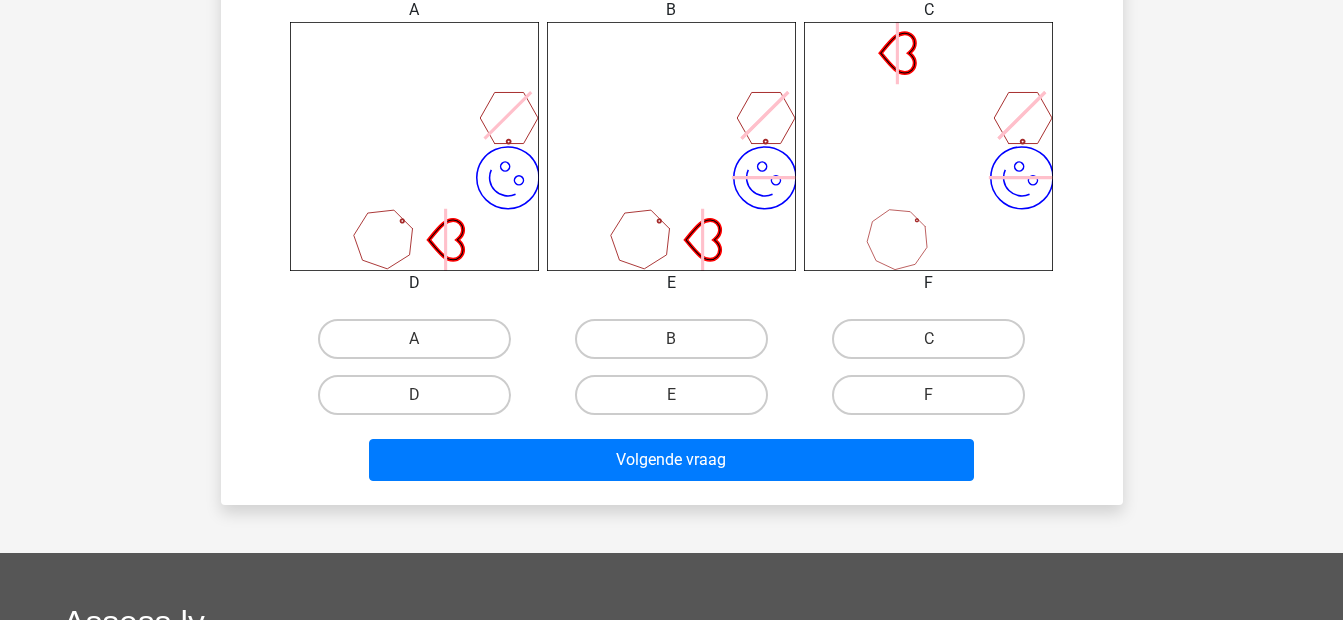 scroll, scrollTop: 827, scrollLeft: 0, axis: vertical 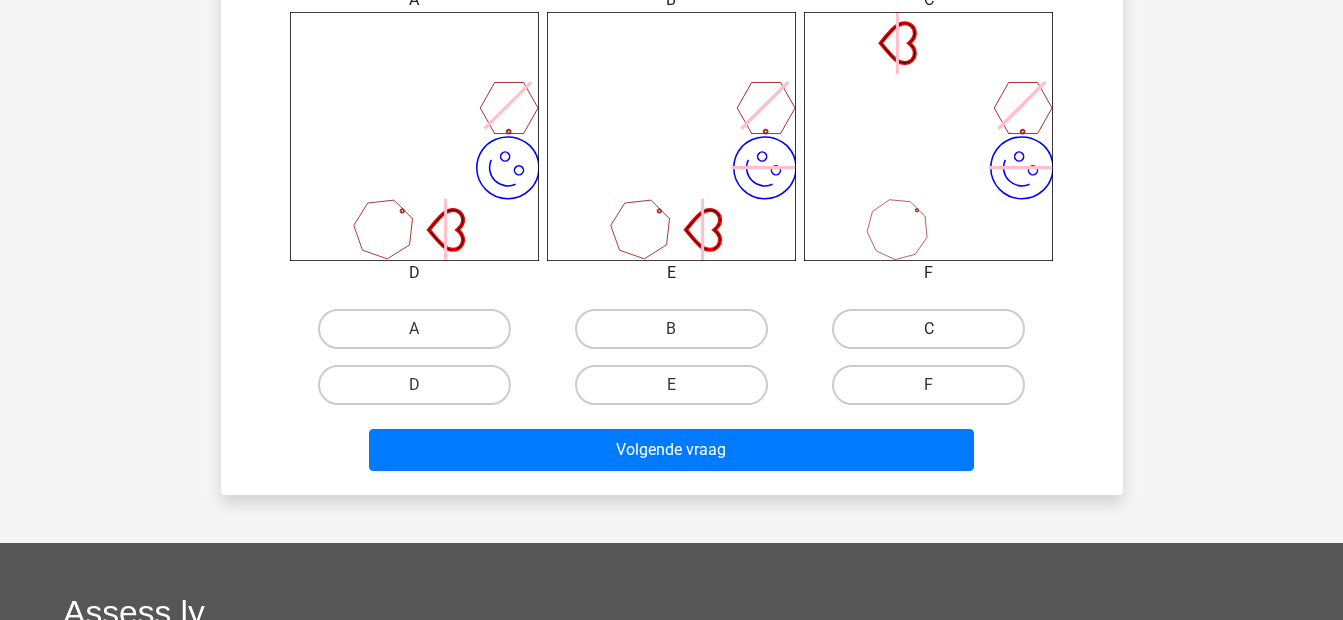 click on "C" at bounding box center [928, 329] 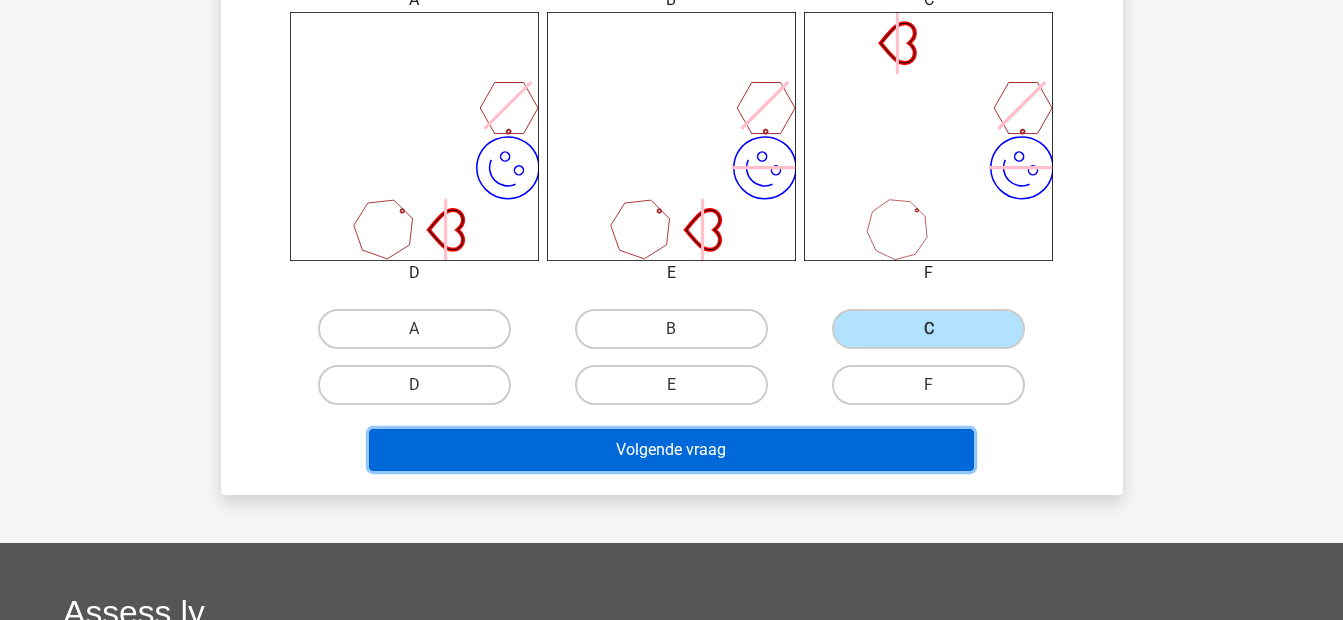 click on "Volgende vraag" at bounding box center [671, 450] 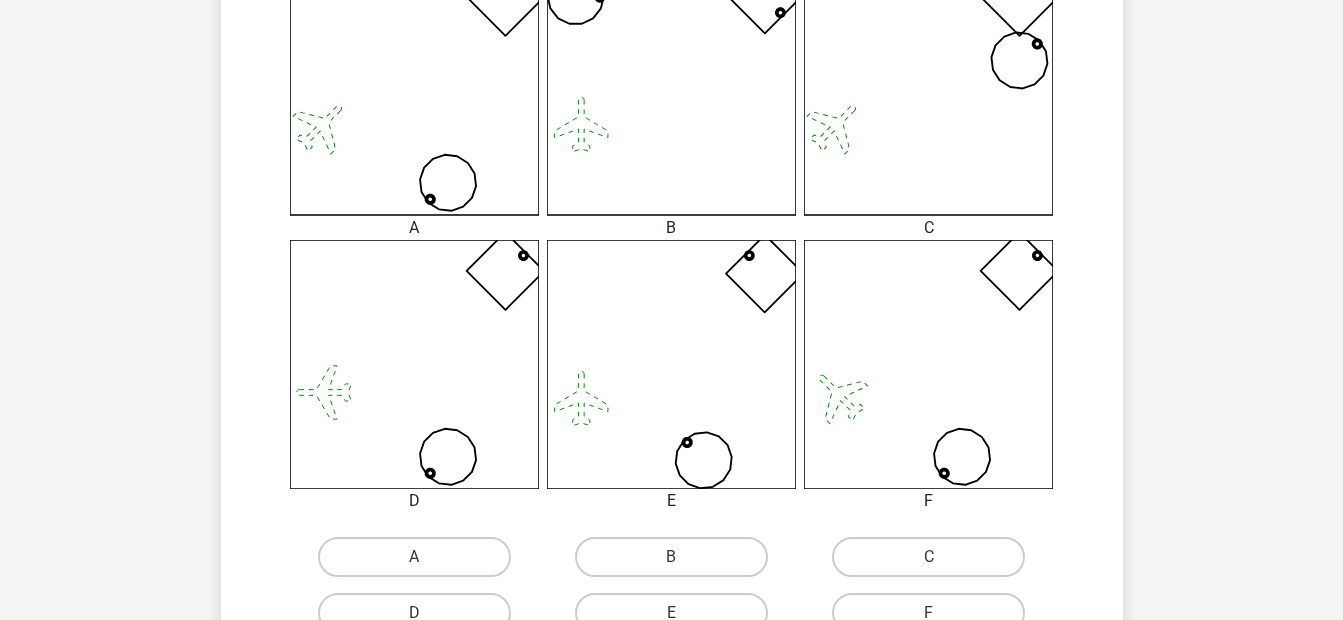 scroll, scrollTop: 626, scrollLeft: 0, axis: vertical 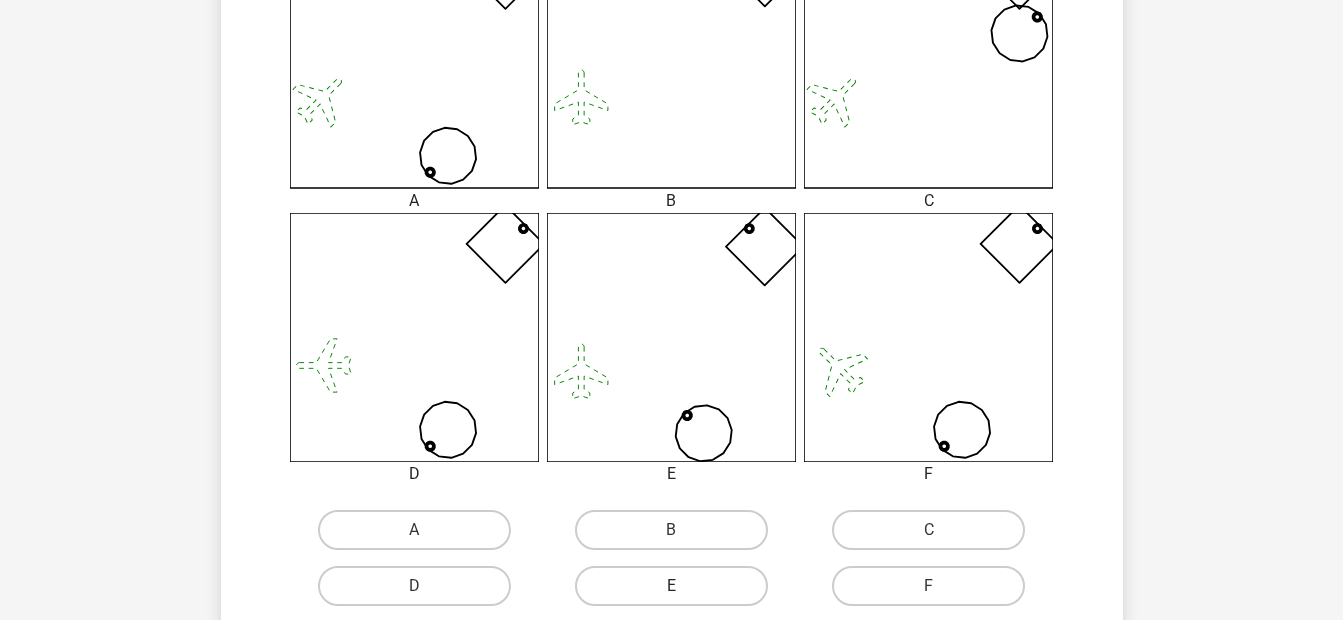 click on "E" at bounding box center (671, 586) 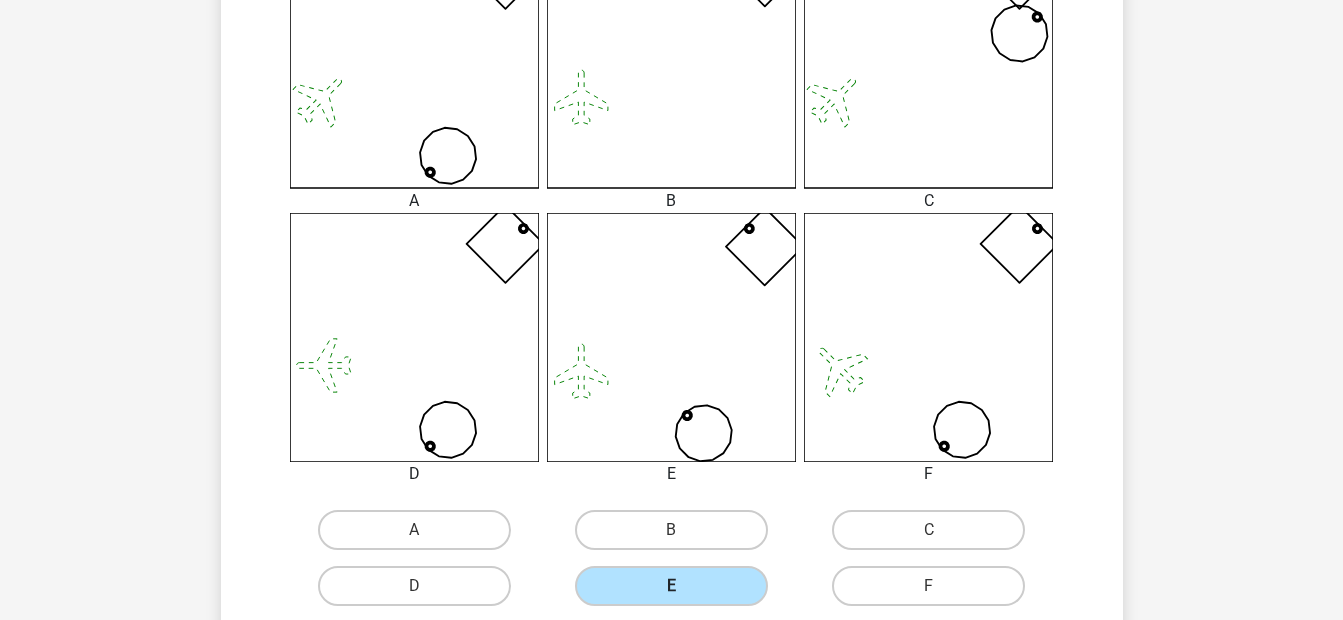 scroll, scrollTop: 759, scrollLeft: 0, axis: vertical 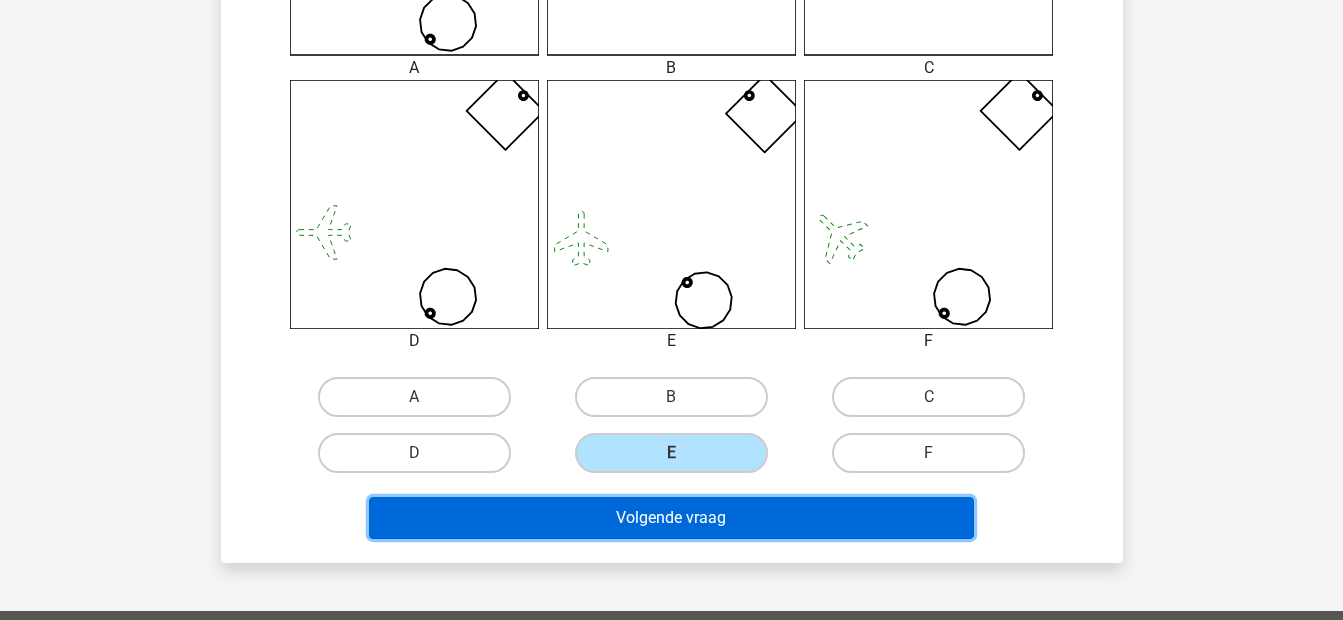 click on "Volgende vraag" at bounding box center (671, 518) 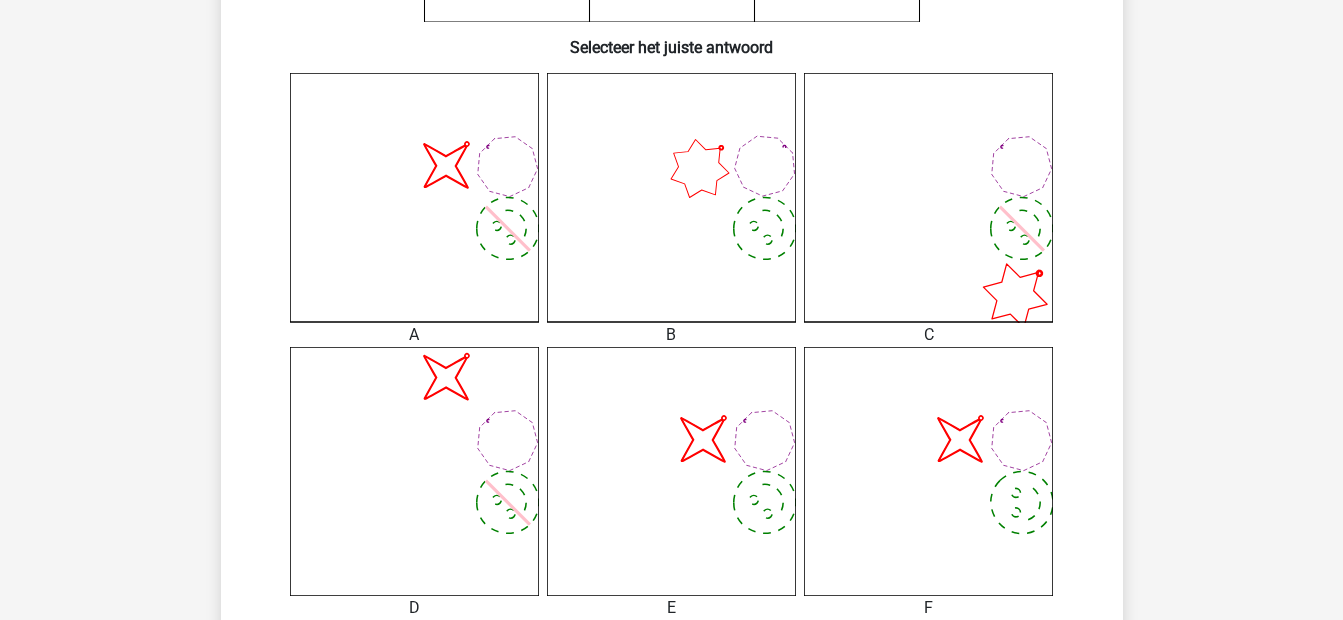 scroll, scrollTop: 626, scrollLeft: 0, axis: vertical 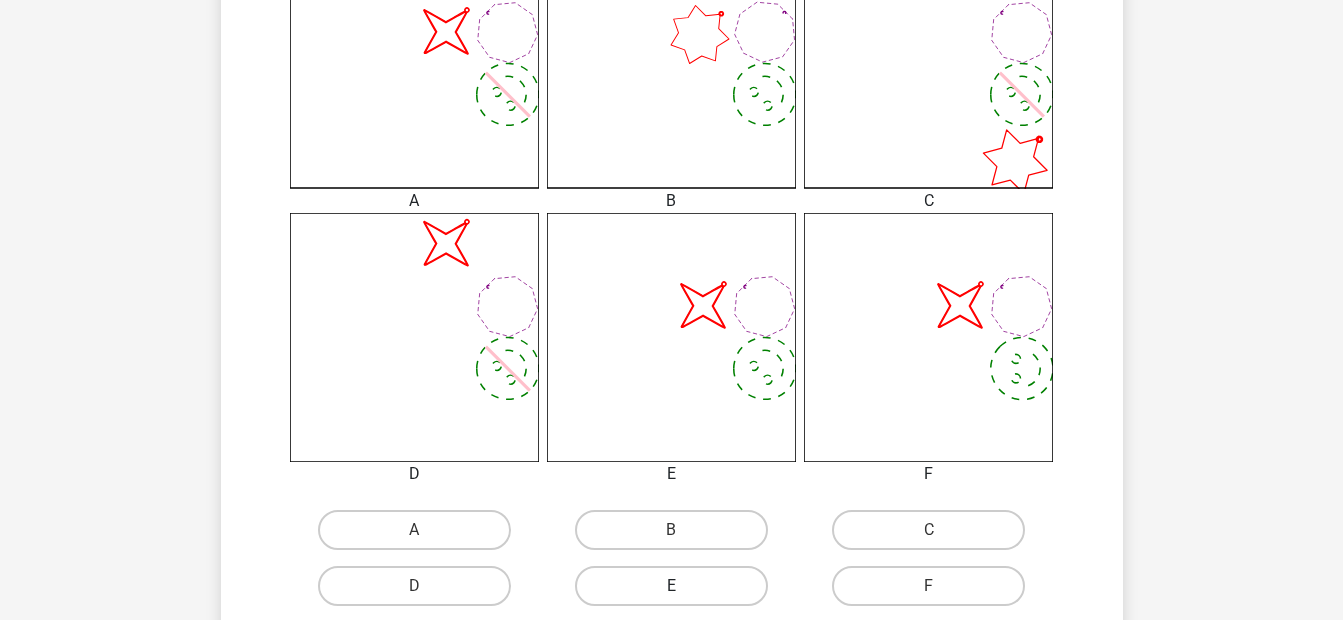 click on "E" at bounding box center [671, 586] 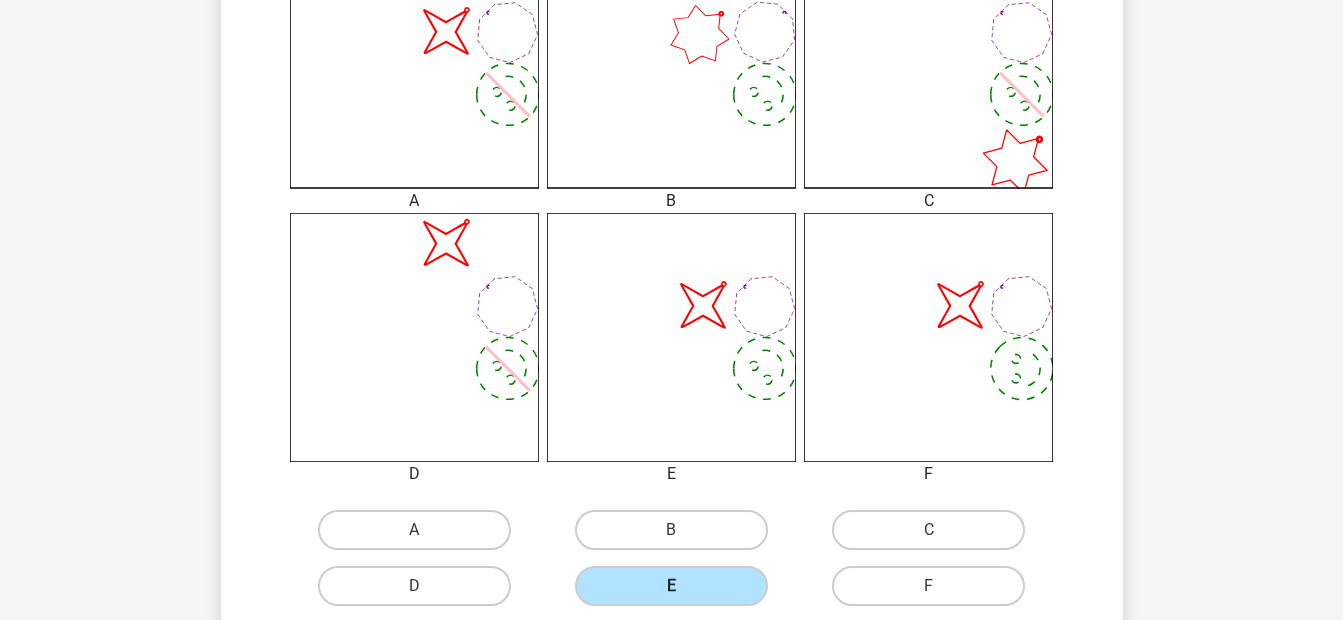 scroll, scrollTop: 759, scrollLeft: 0, axis: vertical 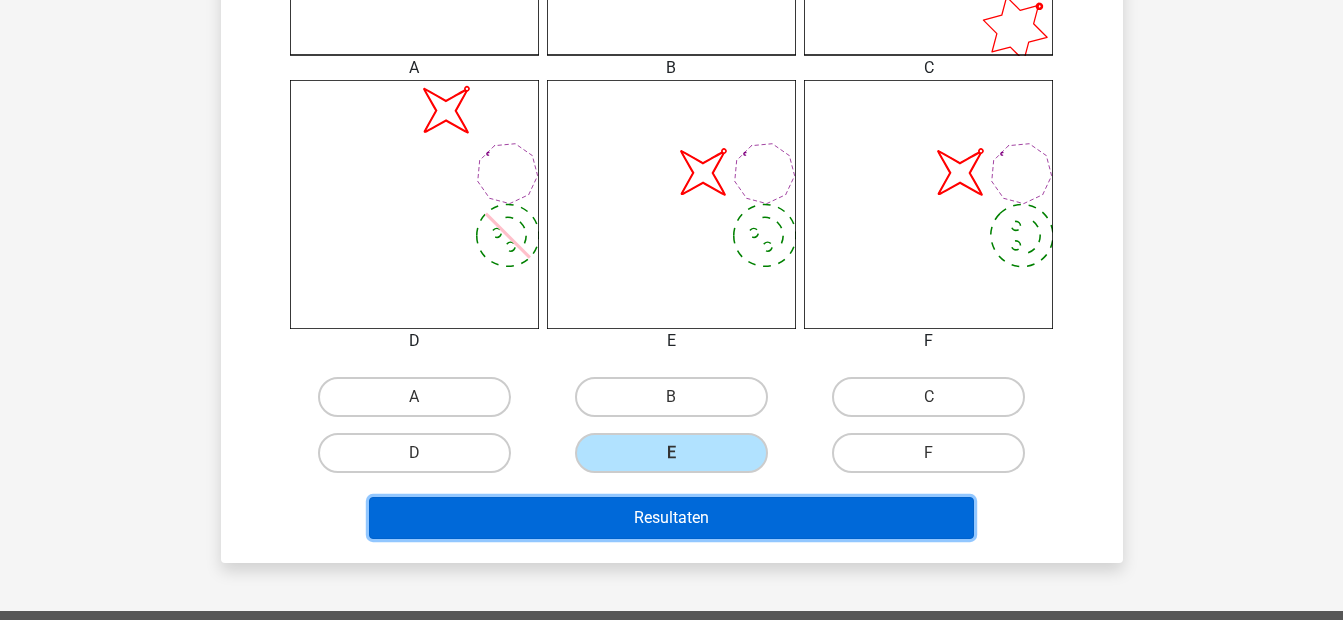 click on "Resultaten" at bounding box center [671, 518] 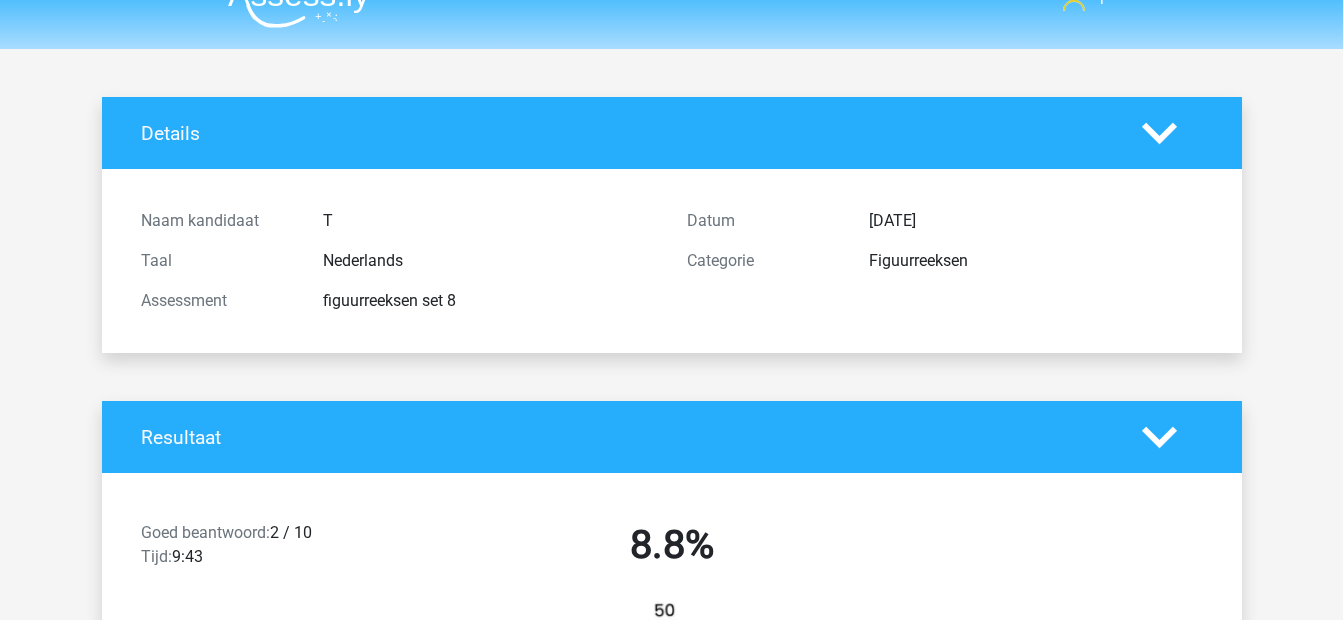 scroll, scrollTop: 0, scrollLeft: 0, axis: both 